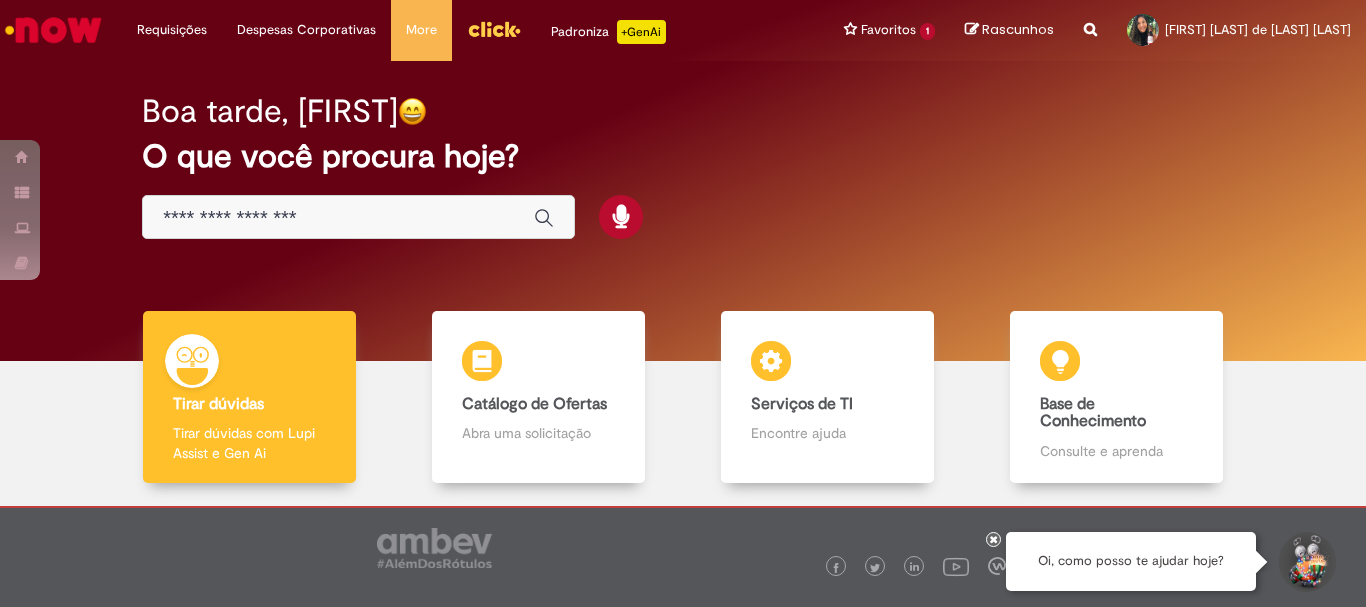 scroll, scrollTop: 0, scrollLeft: 0, axis: both 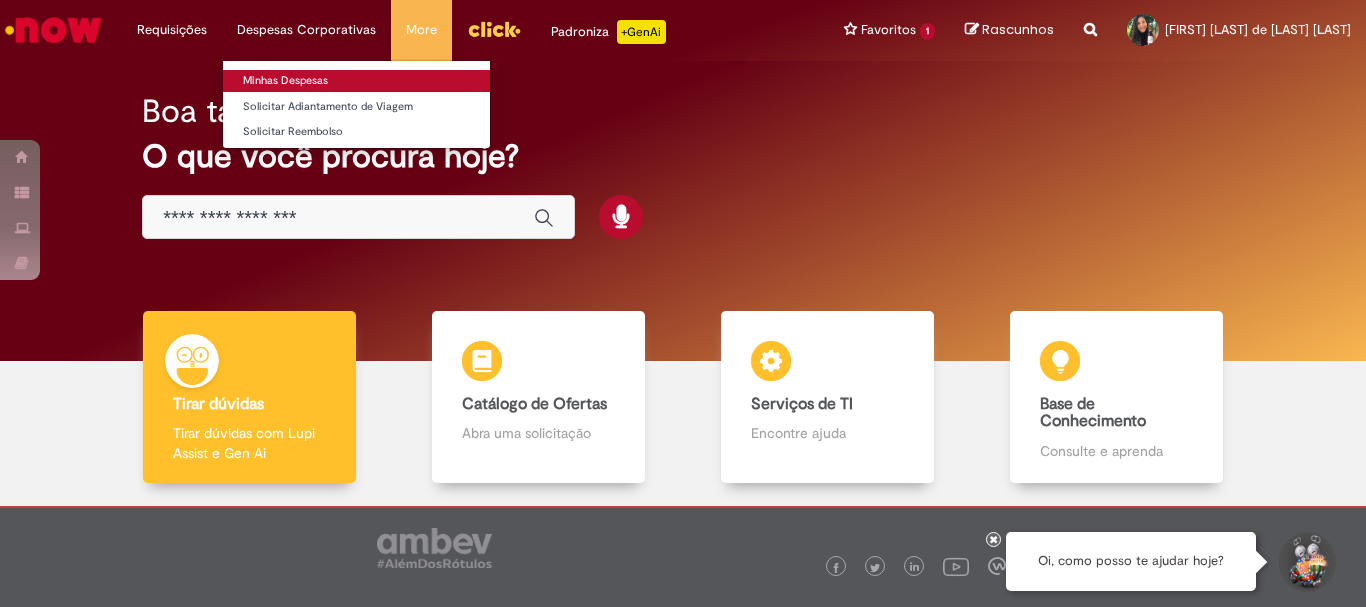 click on "Minhas Despesas" at bounding box center [356, 81] 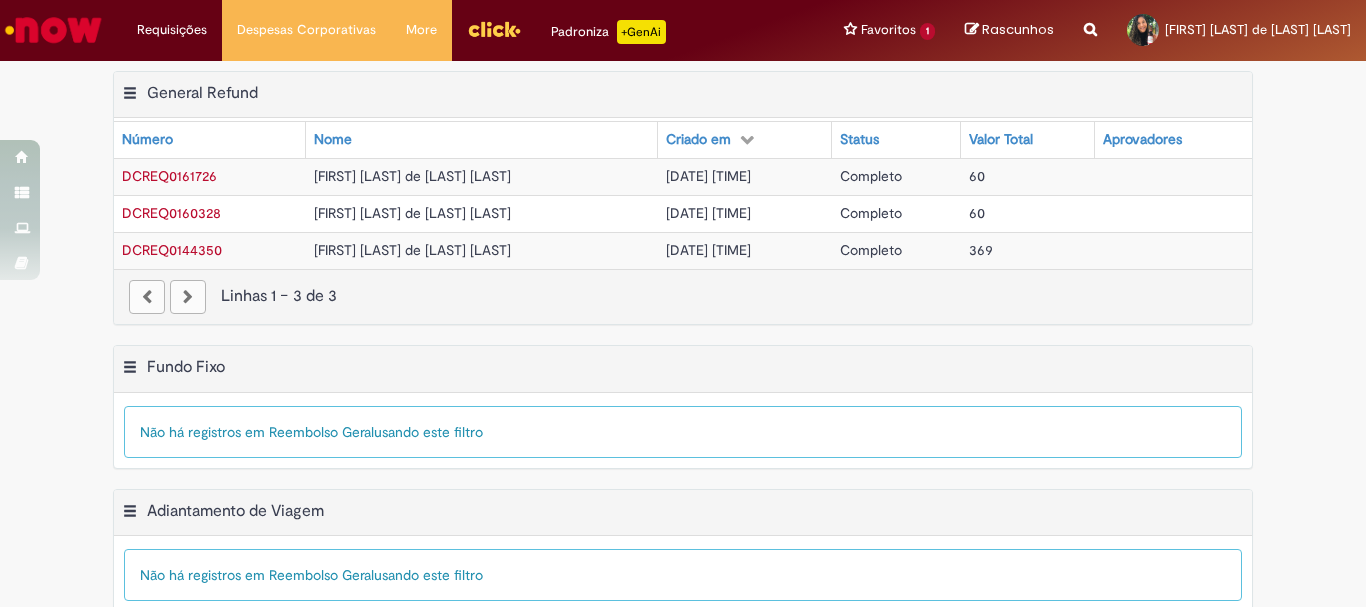 click at bounding box center [188, 297] 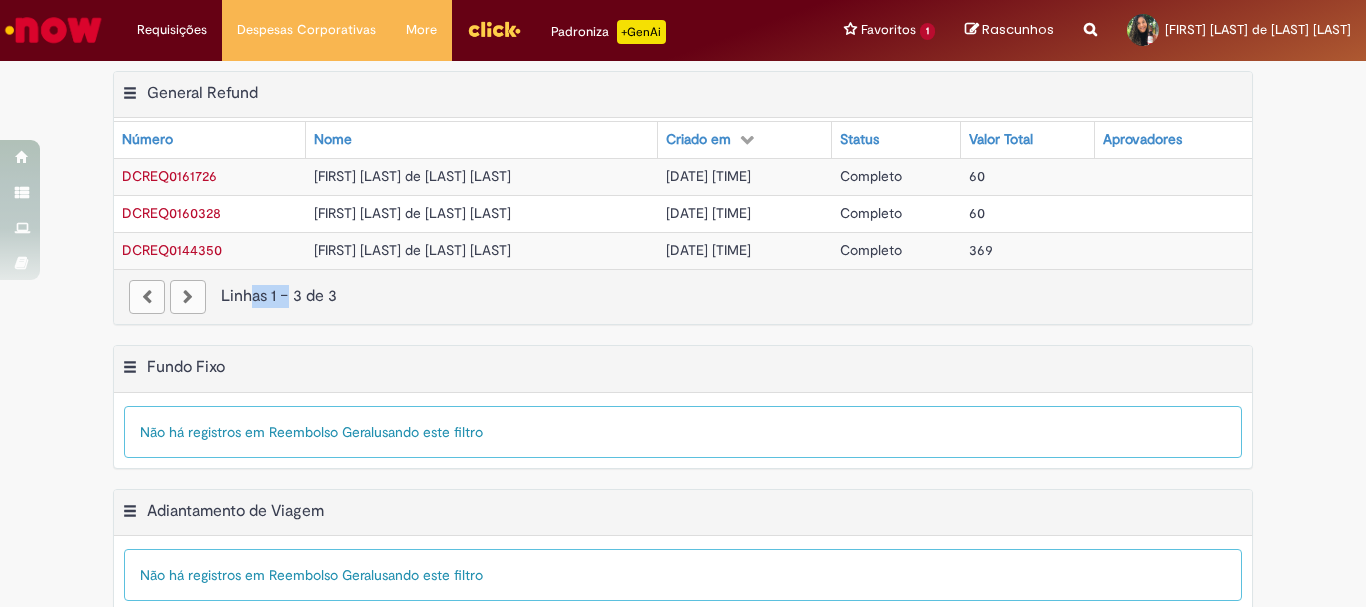 click at bounding box center [188, 297] 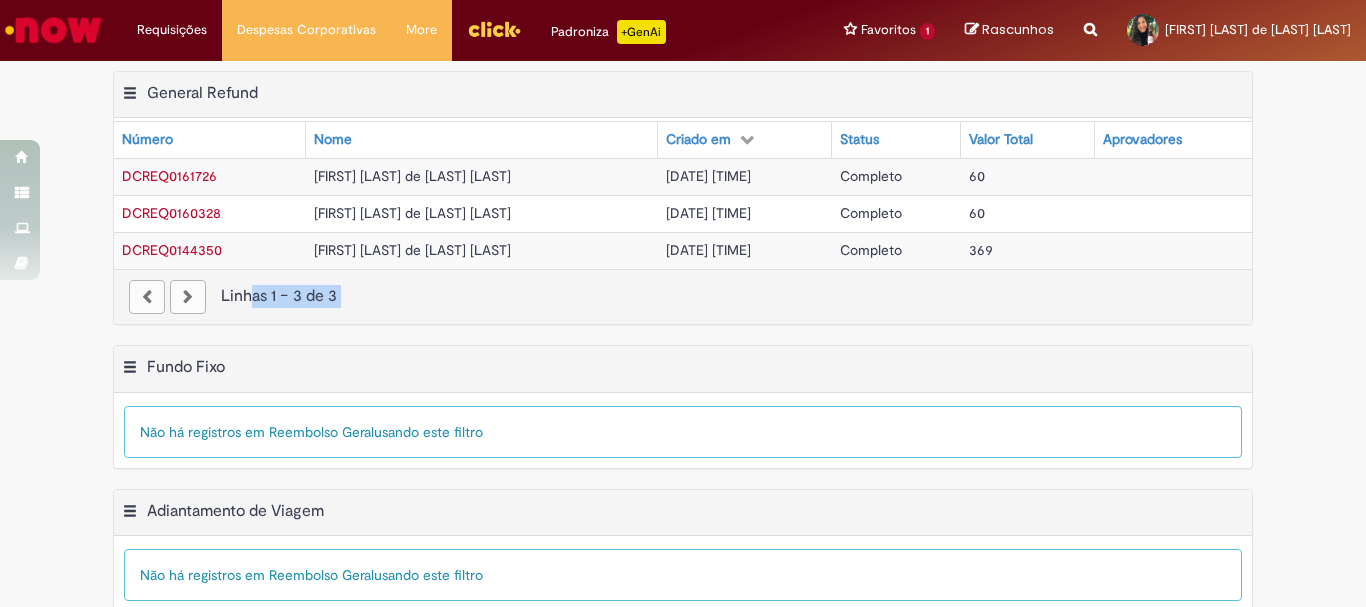 click at bounding box center (188, 297) 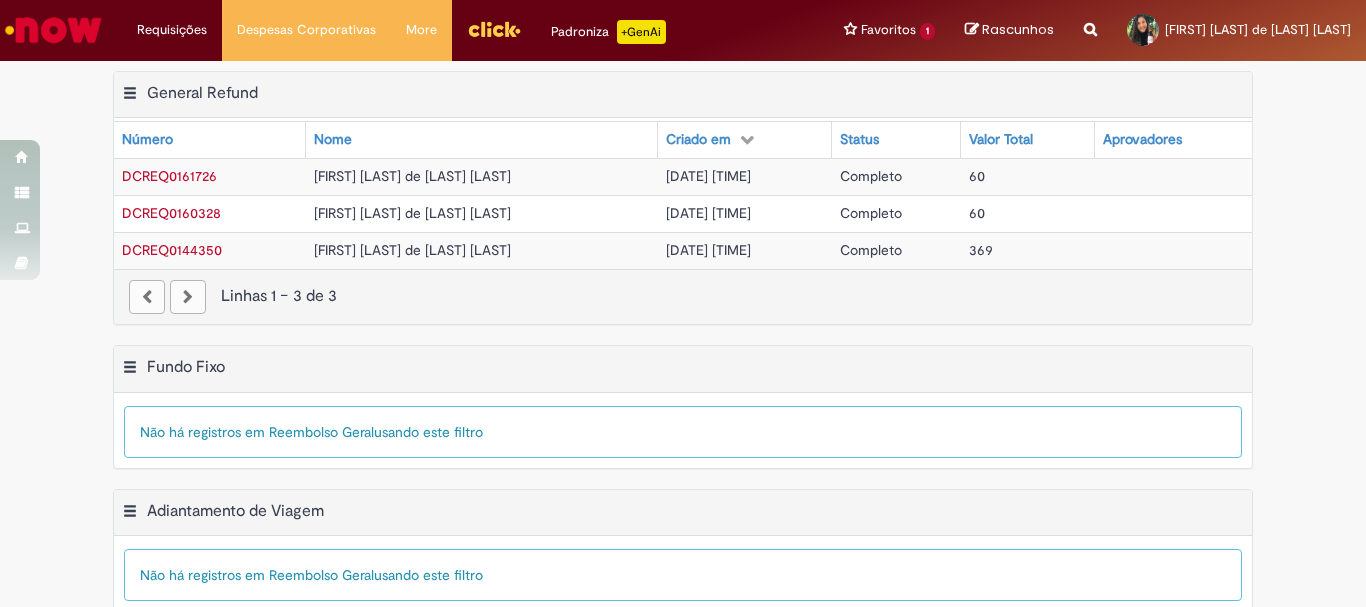 click at bounding box center [147, 297] 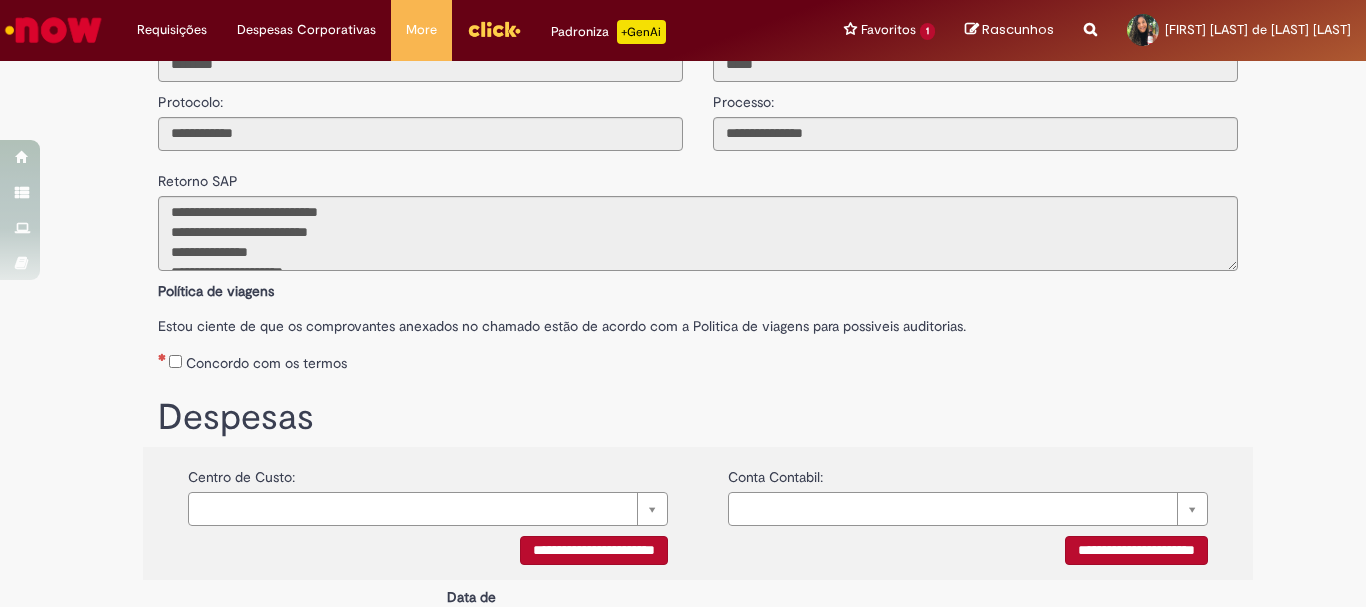scroll, scrollTop: 0, scrollLeft: 0, axis: both 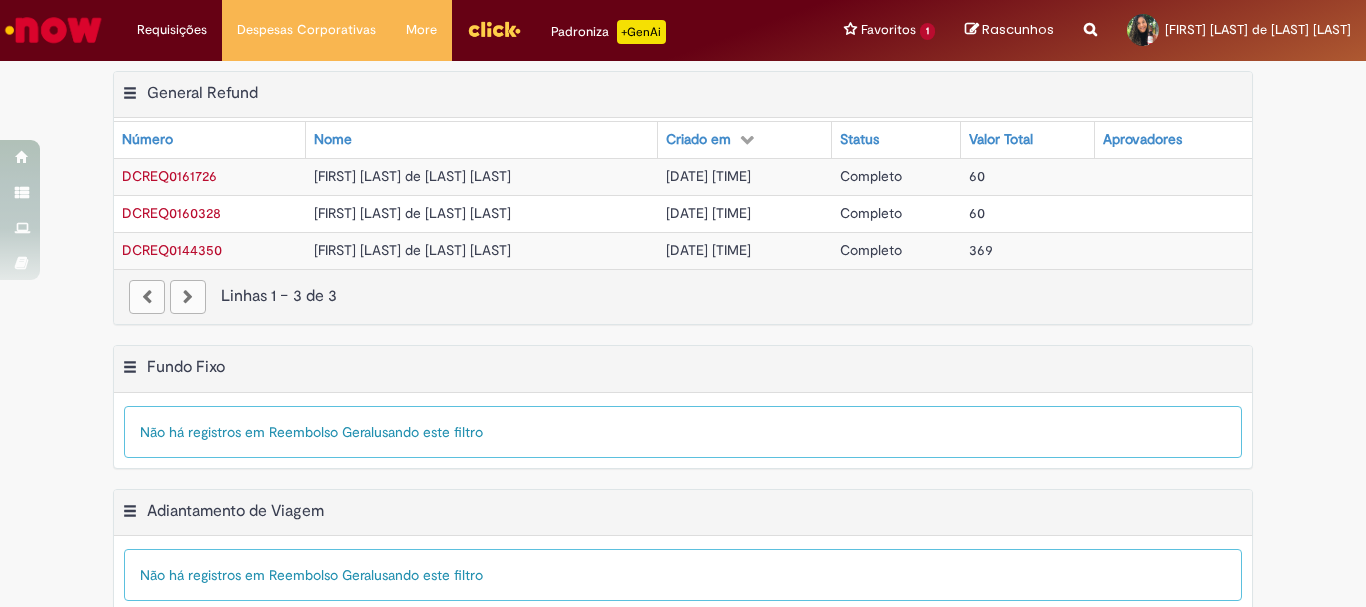 click on "Linhas 1 − 3 de 3" at bounding box center [683, 296] 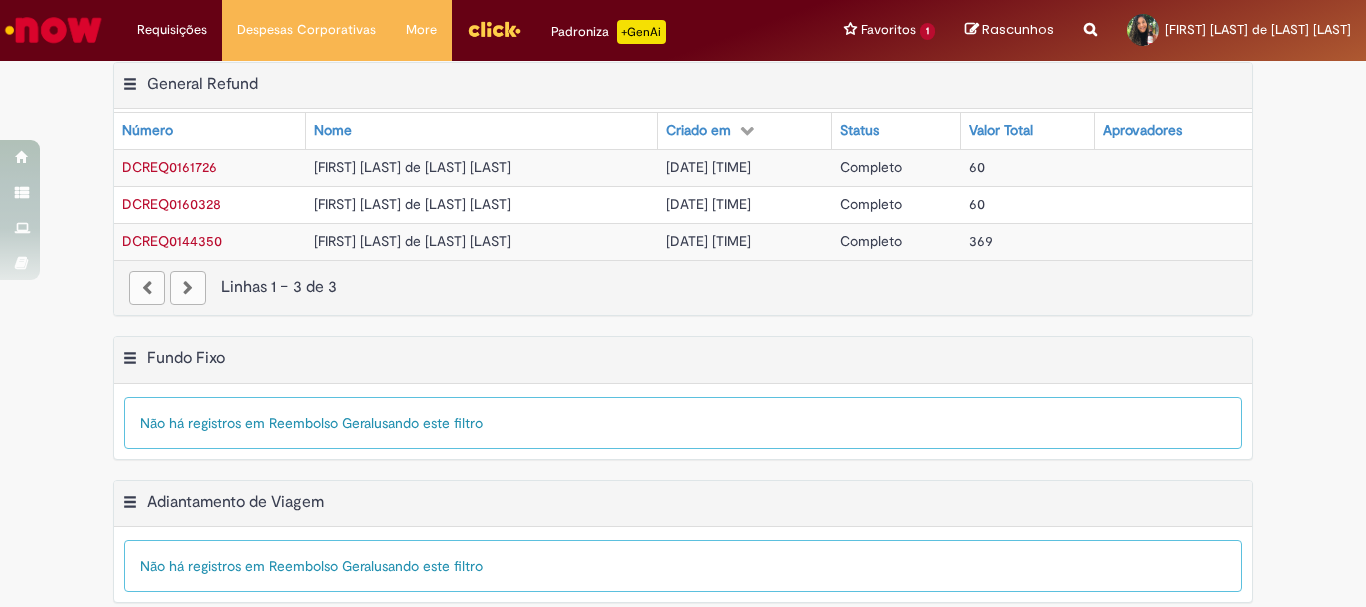 scroll, scrollTop: 0, scrollLeft: 0, axis: both 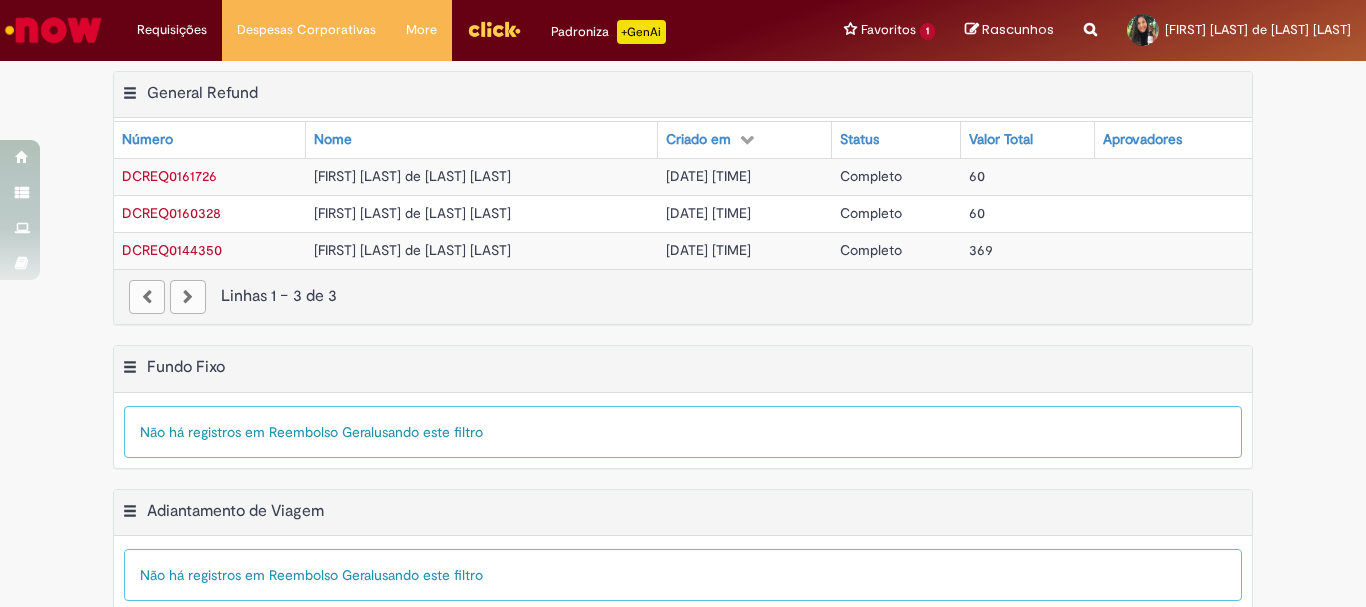 click on "DCREQ0161726" at bounding box center [169, 176] 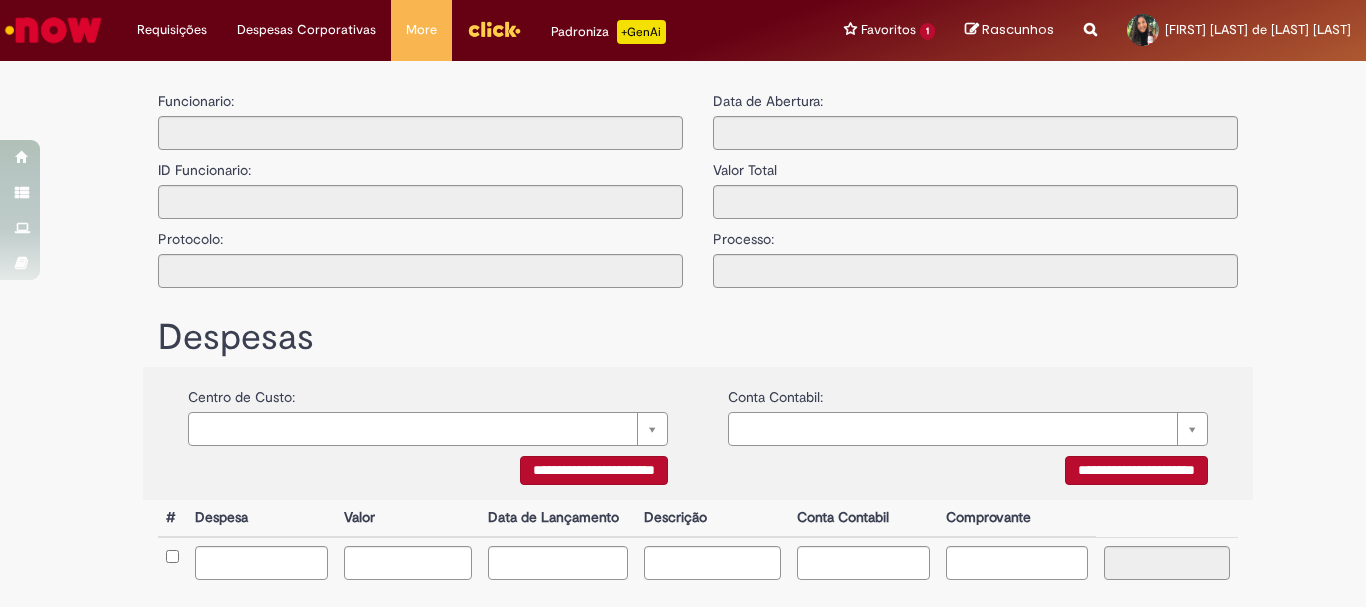 type on "**********" 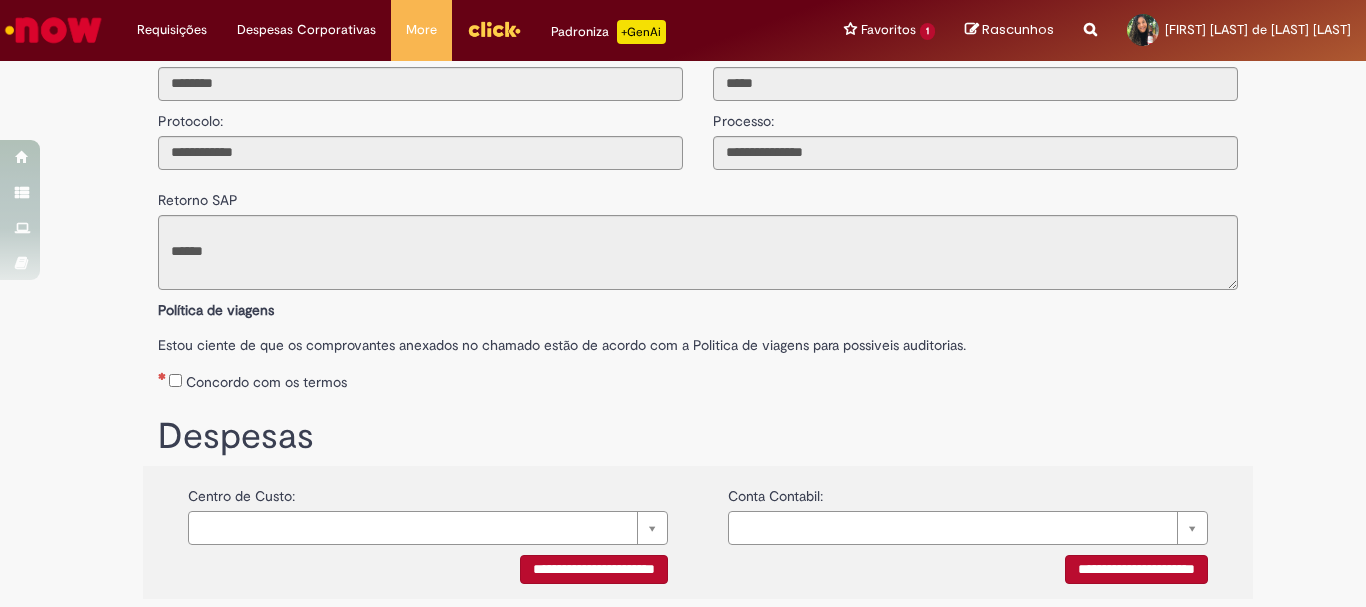 scroll, scrollTop: 136, scrollLeft: 0, axis: vertical 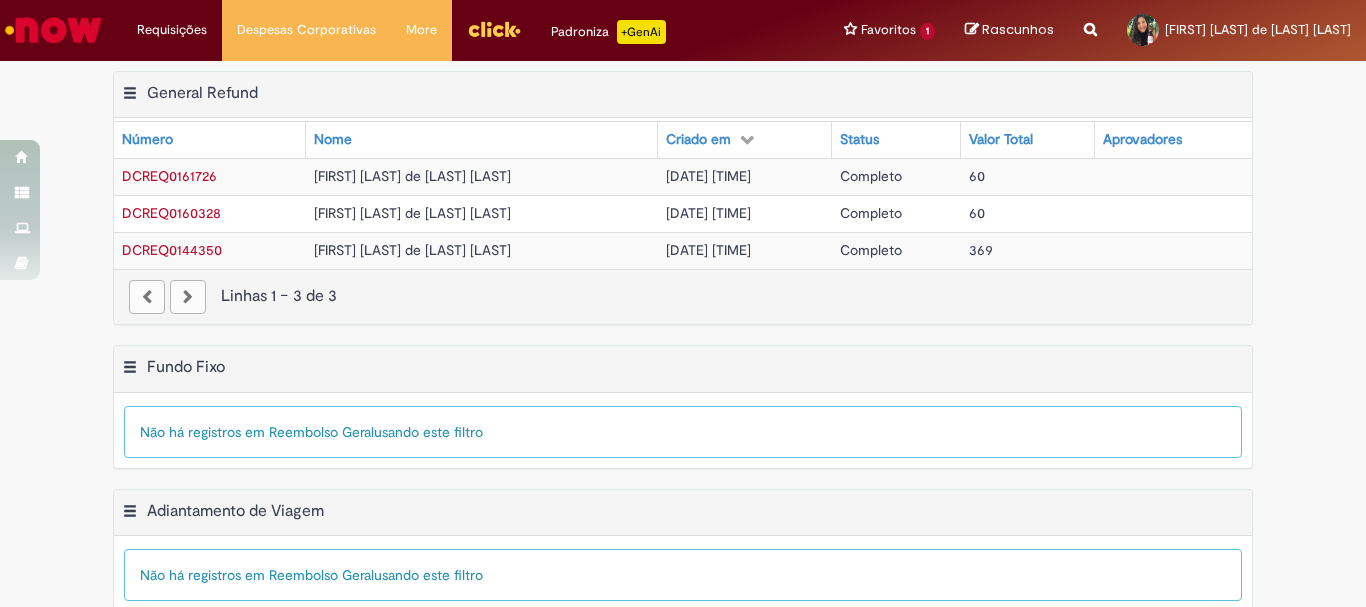 click on "Funcionário é [FIRST] [LAST] de [LAST] [LAST] Processo = Reembolso Geral Número Nome Criado em Status Valor Total Aprovadores DCREQ0161726 [FIRST] [LAST] de [LAST] [LAST] [DATE] [TIME] Completo 60 DCREQ0160328 [FIRST] [LAST] de [LAST] [LAST] [DATE] [TIME] Completo 60 DCREQ0144350 [FIRST] [LAST] de [LAST] [LAST] [DATE] [TIME] Completo 369 Linhas 1 − 3 de 3" at bounding box center (683, 208) 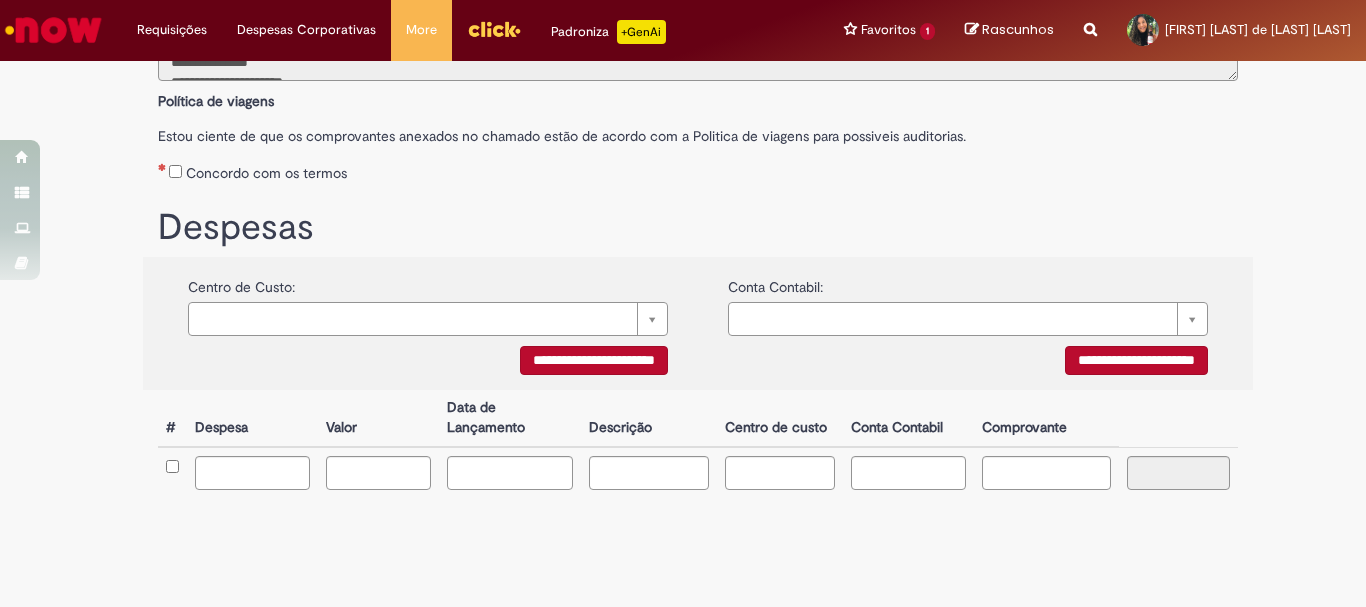 scroll, scrollTop: 341, scrollLeft: 0, axis: vertical 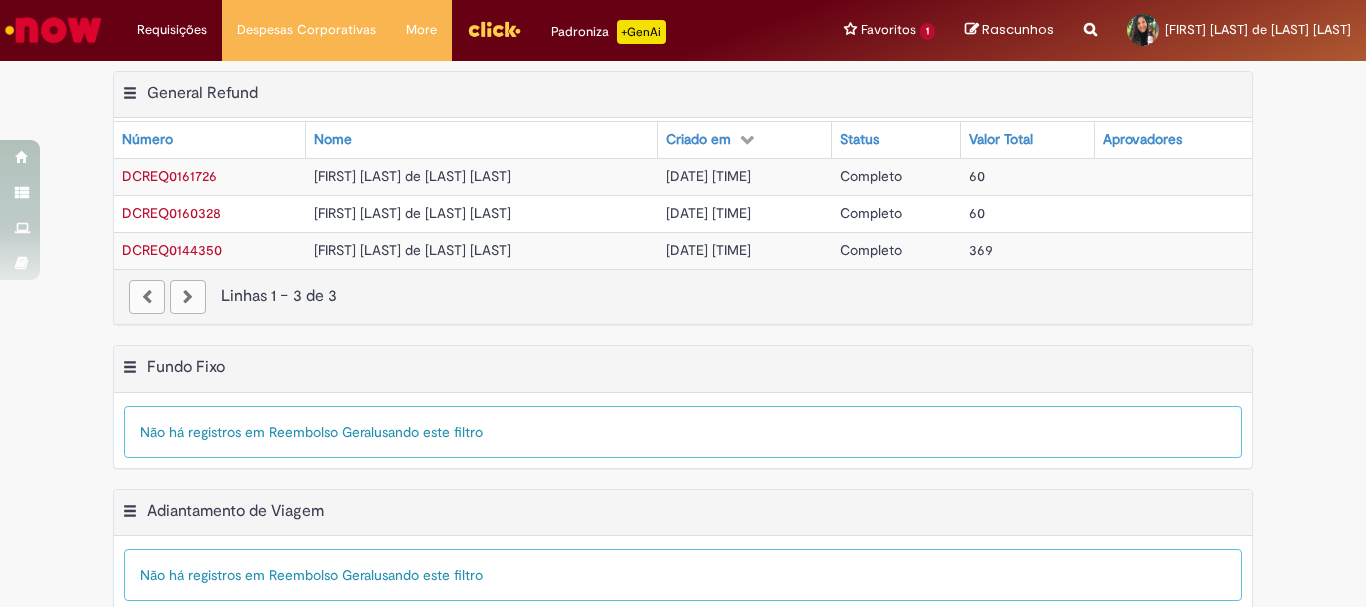click on "[DATE] [TIME]" at bounding box center (708, 176) 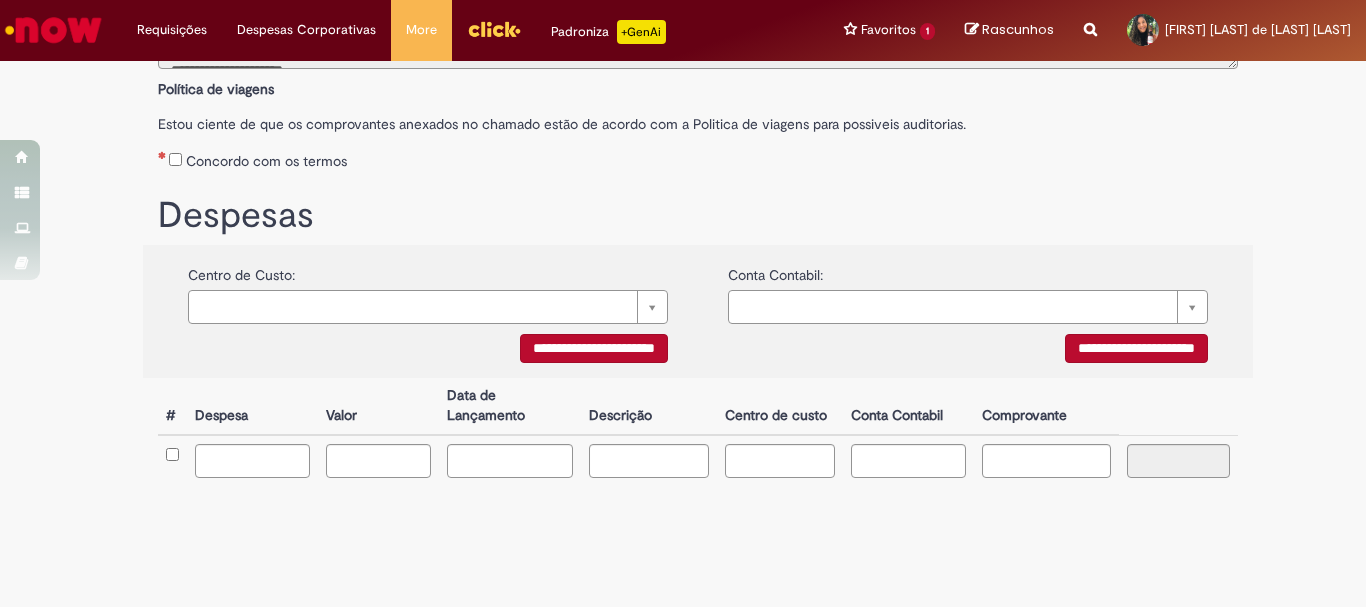 scroll, scrollTop: 341, scrollLeft: 0, axis: vertical 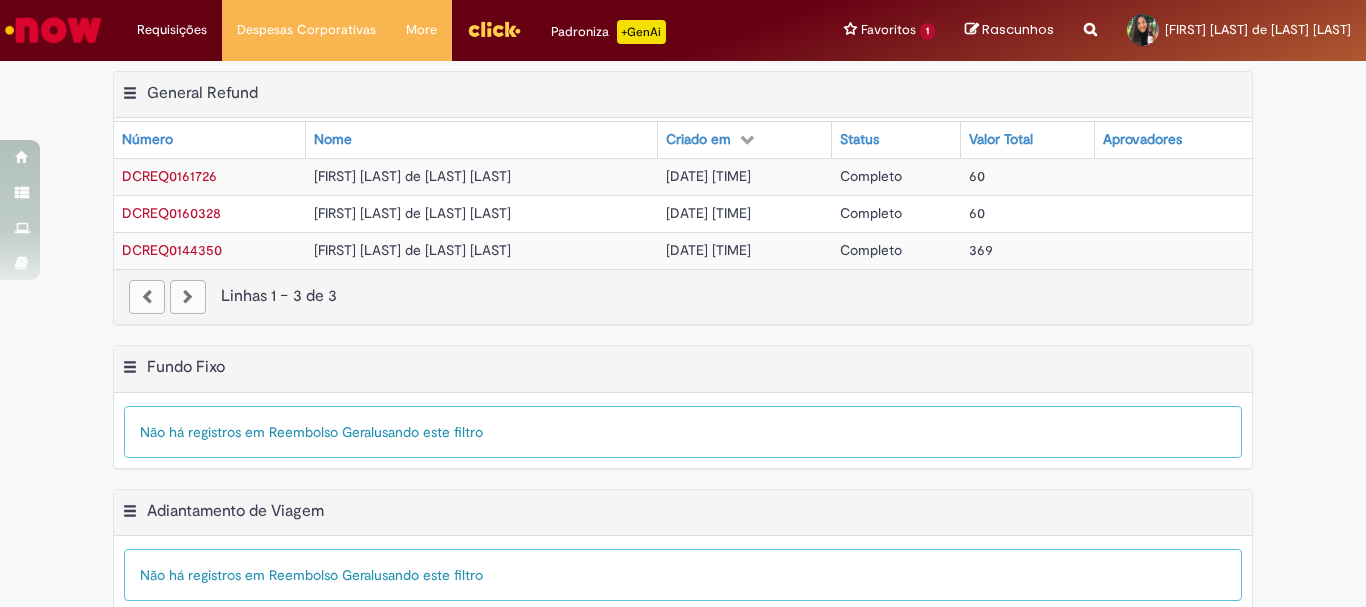 click at bounding box center (188, 297) 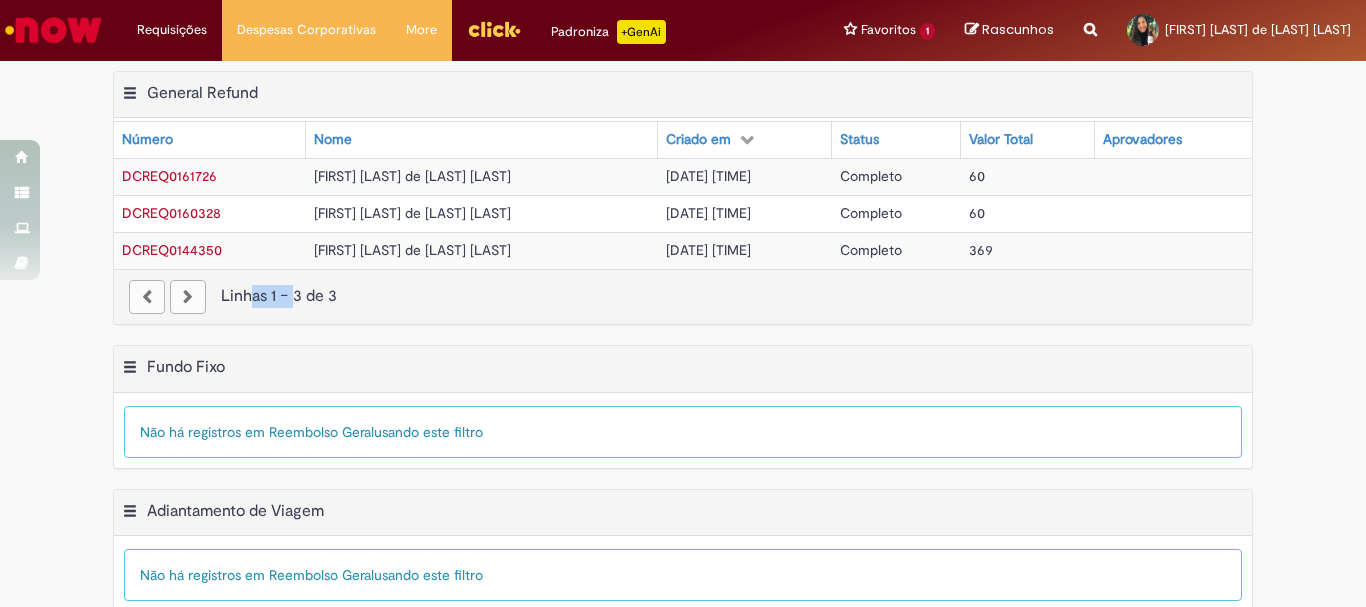 click at bounding box center [188, 297] 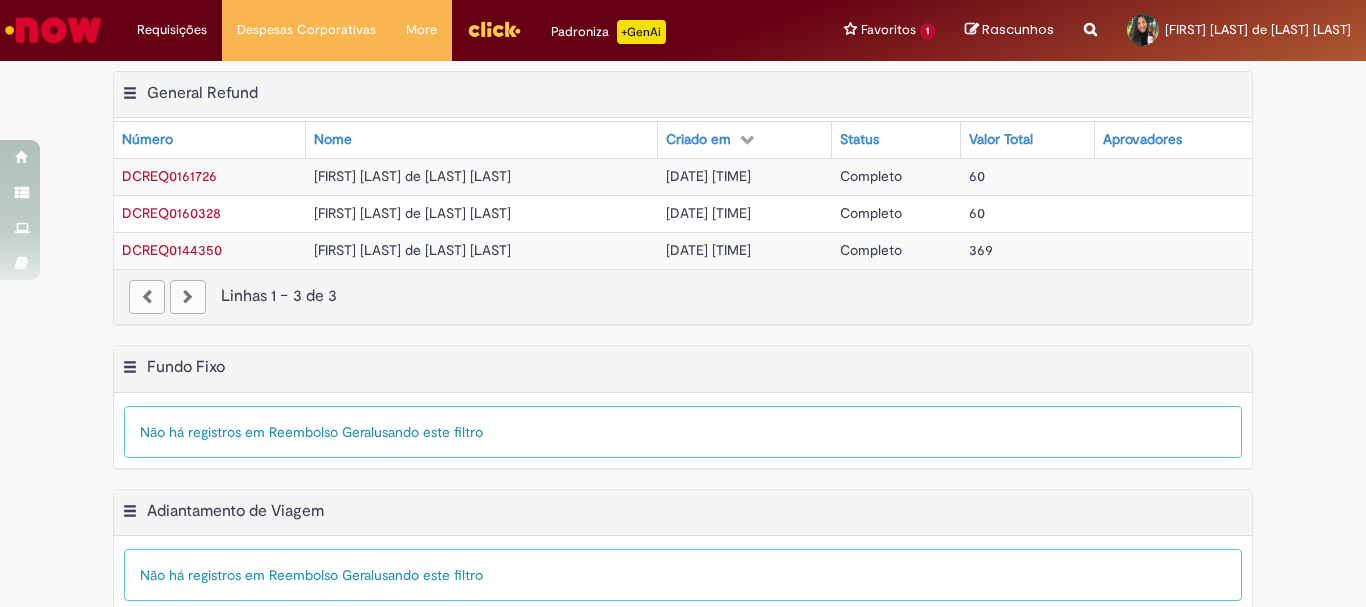 click on "Número" at bounding box center [210, 140] 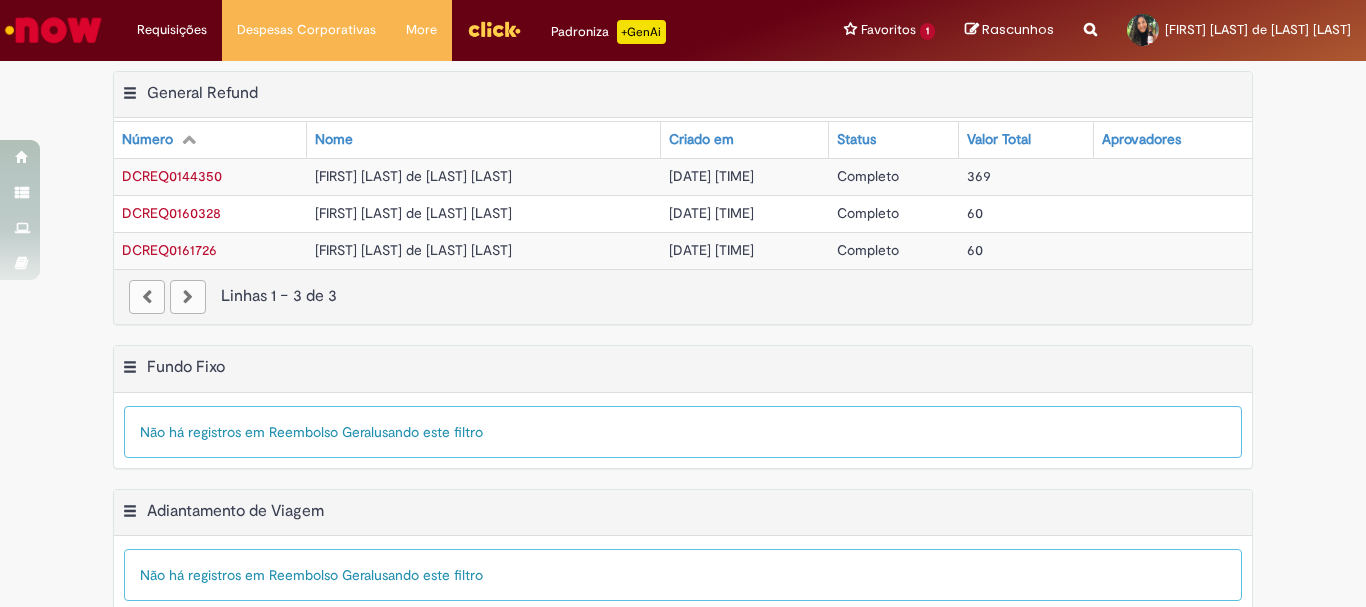 click on "Número" at bounding box center (210, 140) 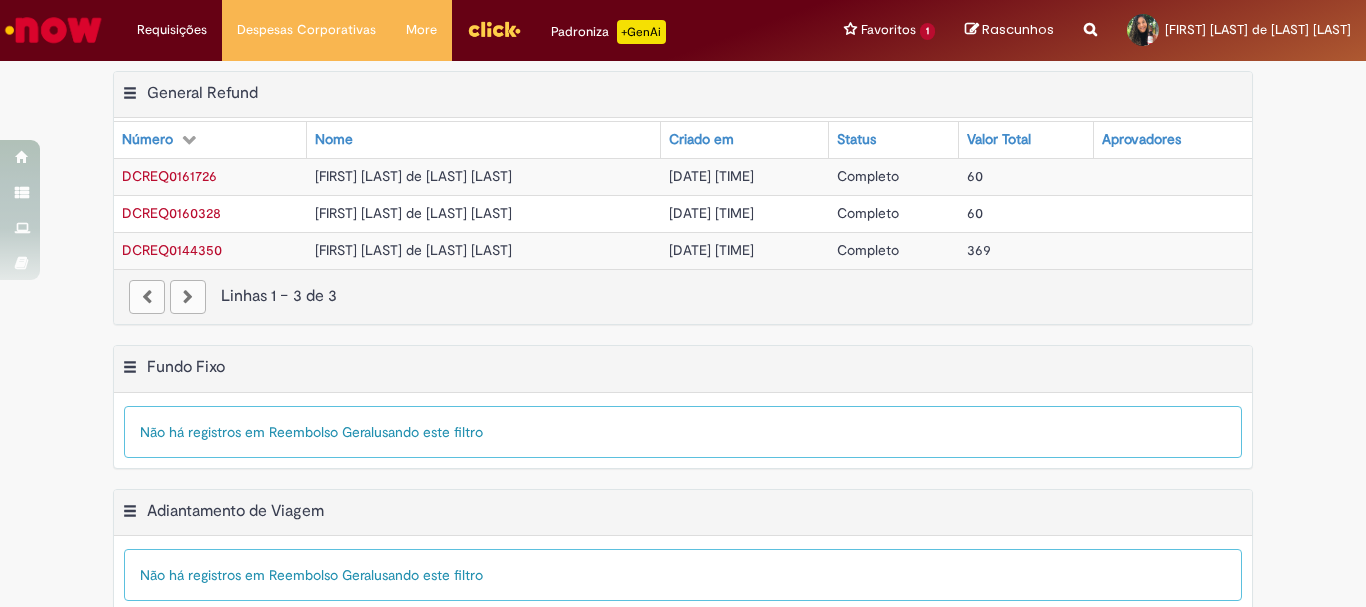 click on "DCREQ0161726" at bounding box center (169, 176) 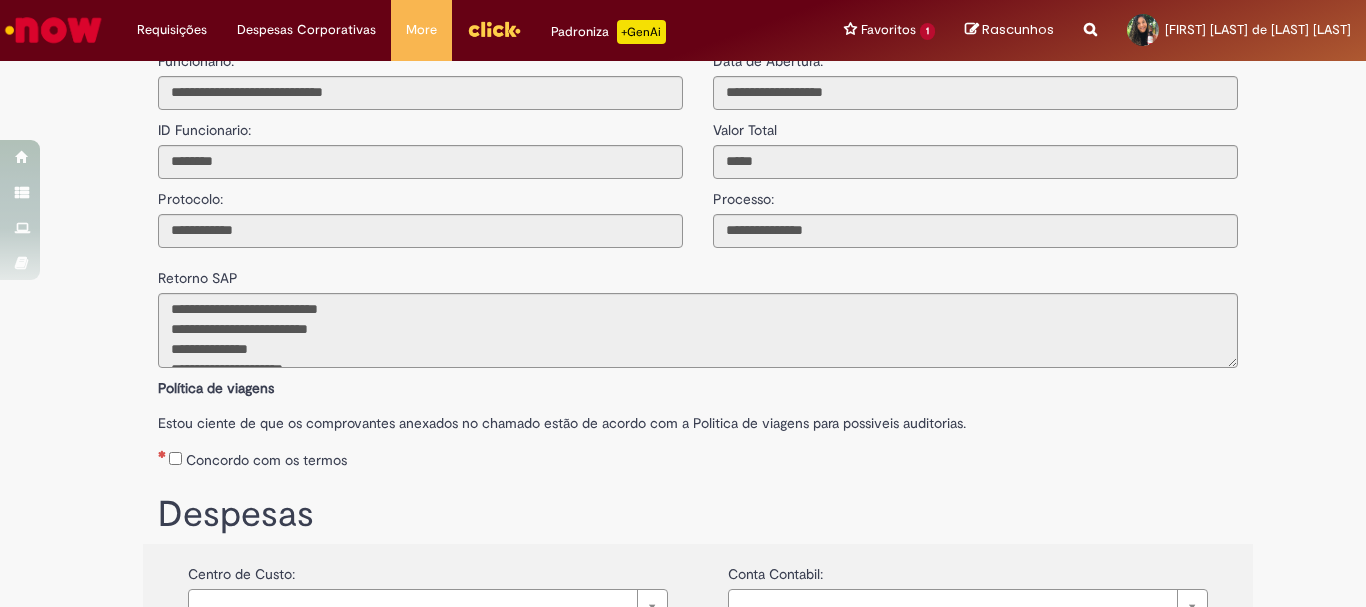 scroll, scrollTop: 50, scrollLeft: 0, axis: vertical 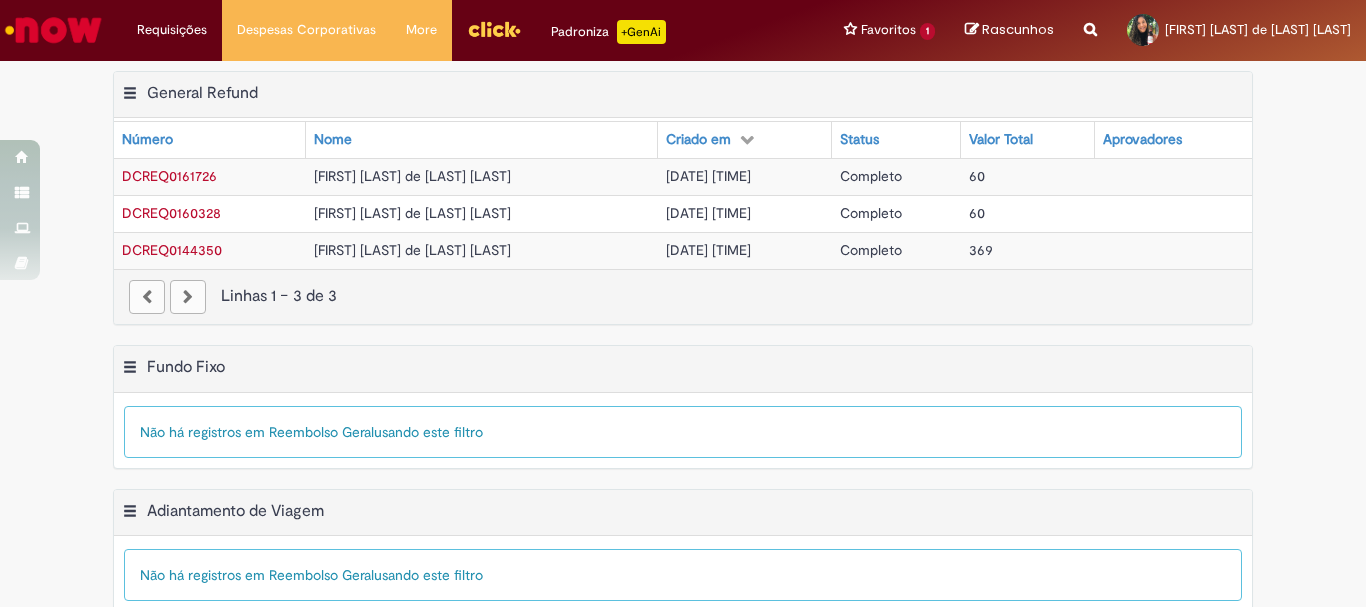 click on "DCREQ0161726" at bounding box center (169, 176) 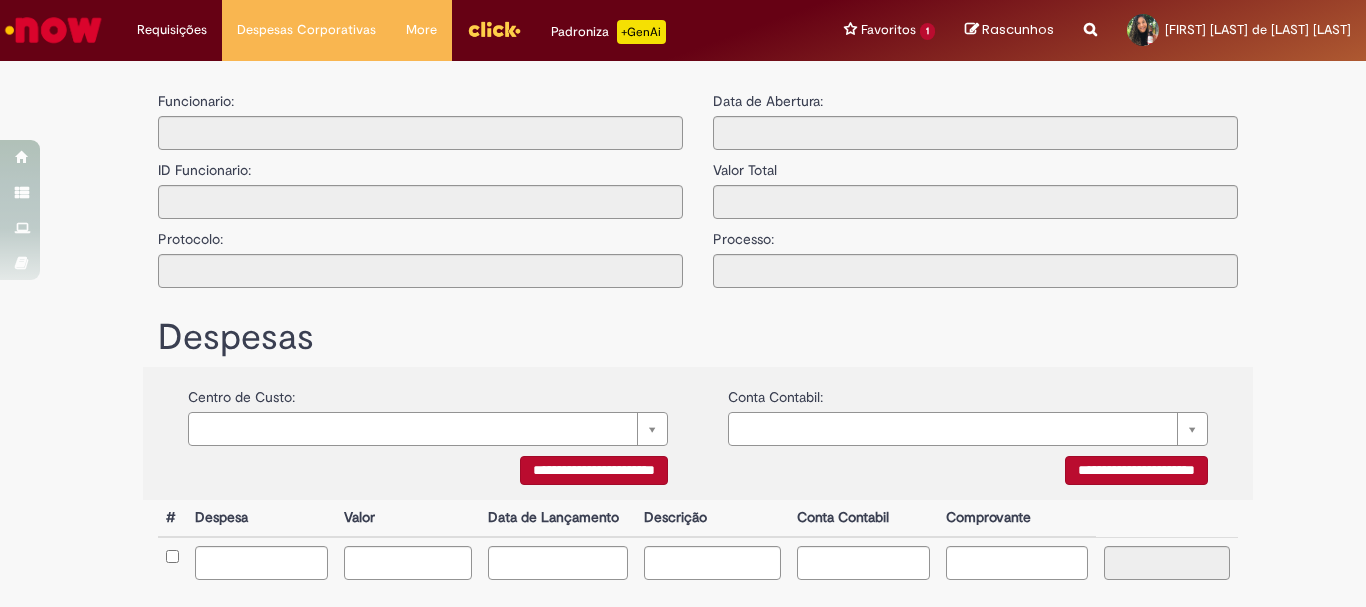 type on "**********" 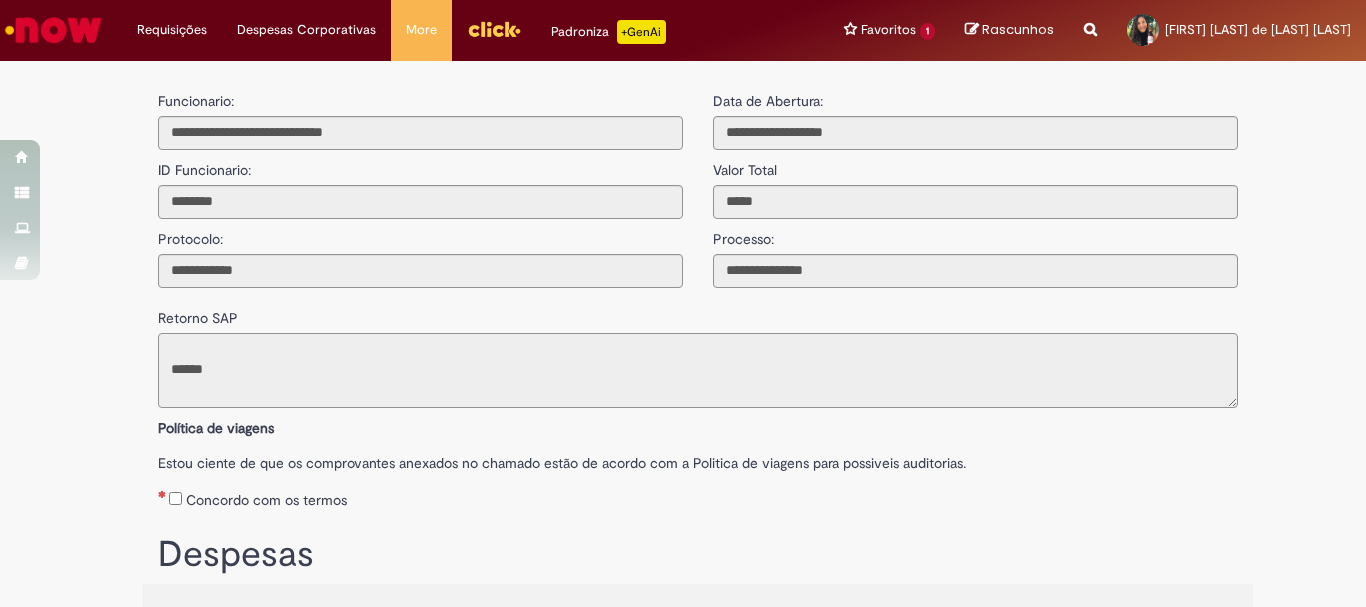 scroll, scrollTop: 80, scrollLeft: 0, axis: vertical 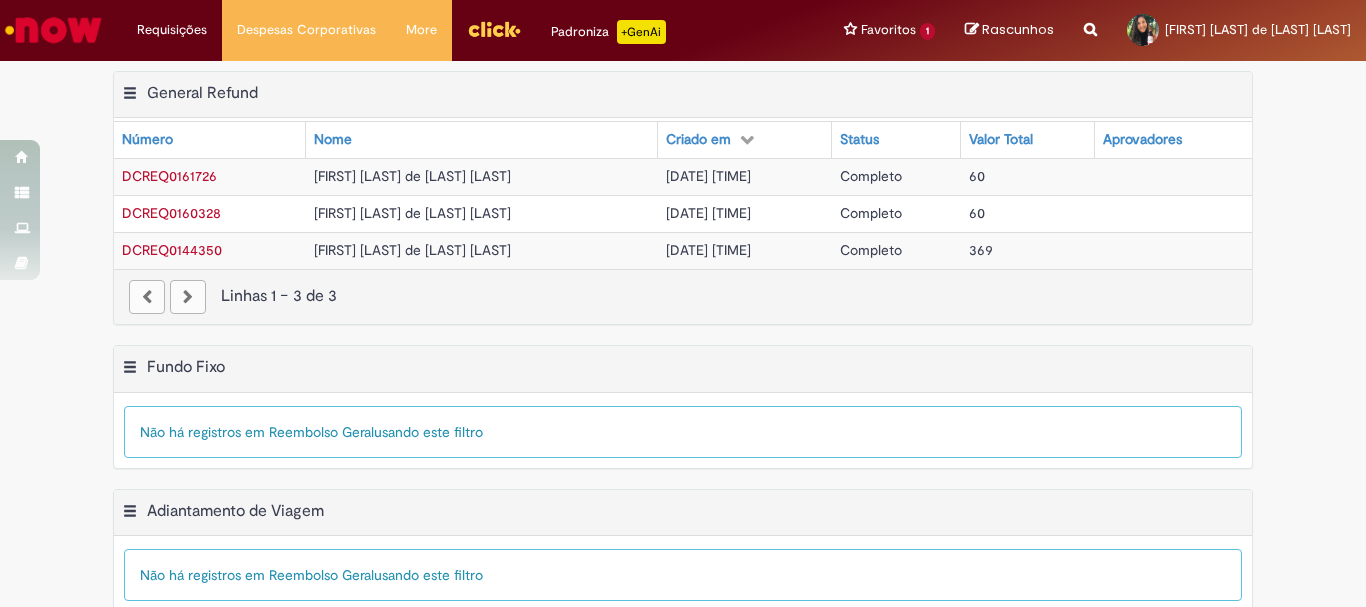 click on "DCREQ0160328" at bounding box center [171, 213] 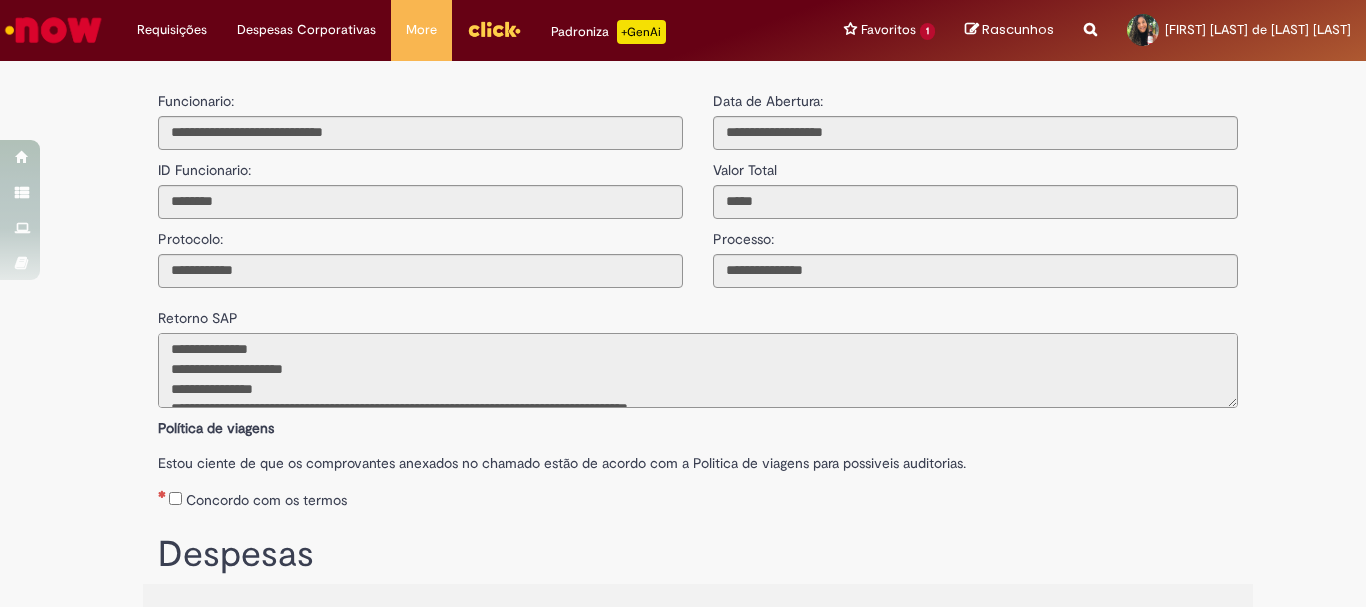 scroll, scrollTop: 80, scrollLeft: 0, axis: vertical 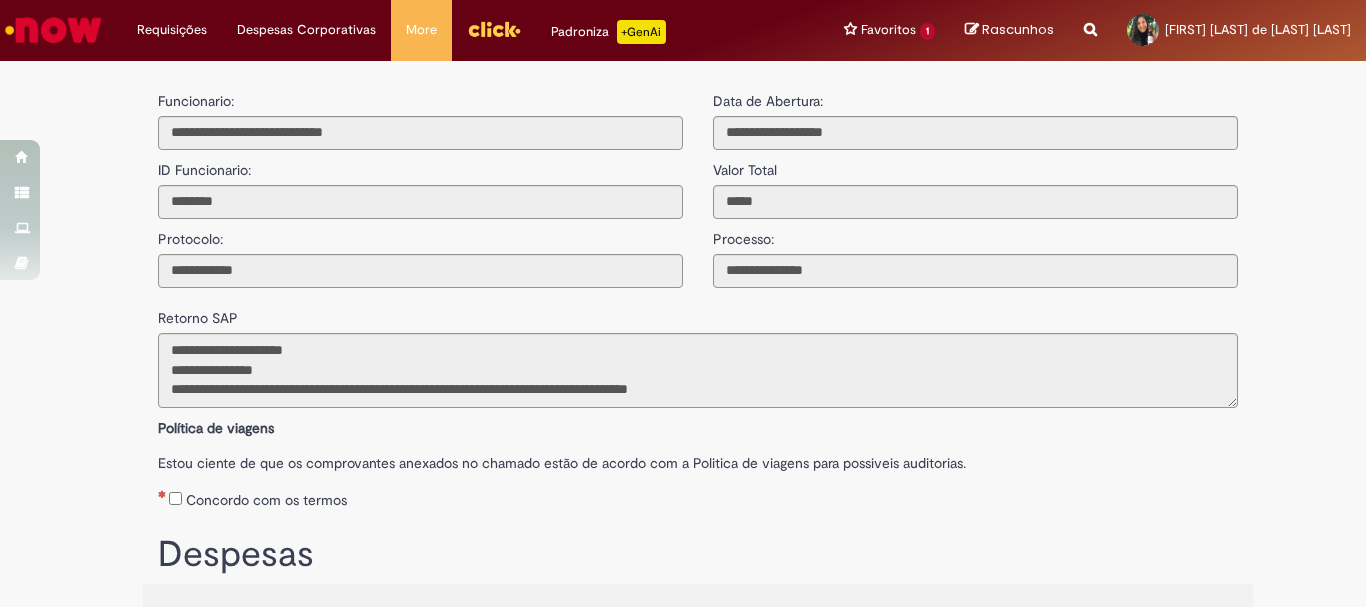 click on "Estou ciente de que os comprovantes anexados no chamado estão de acordo com a Politica de viagens para possiveis auditorias." at bounding box center (698, 458) 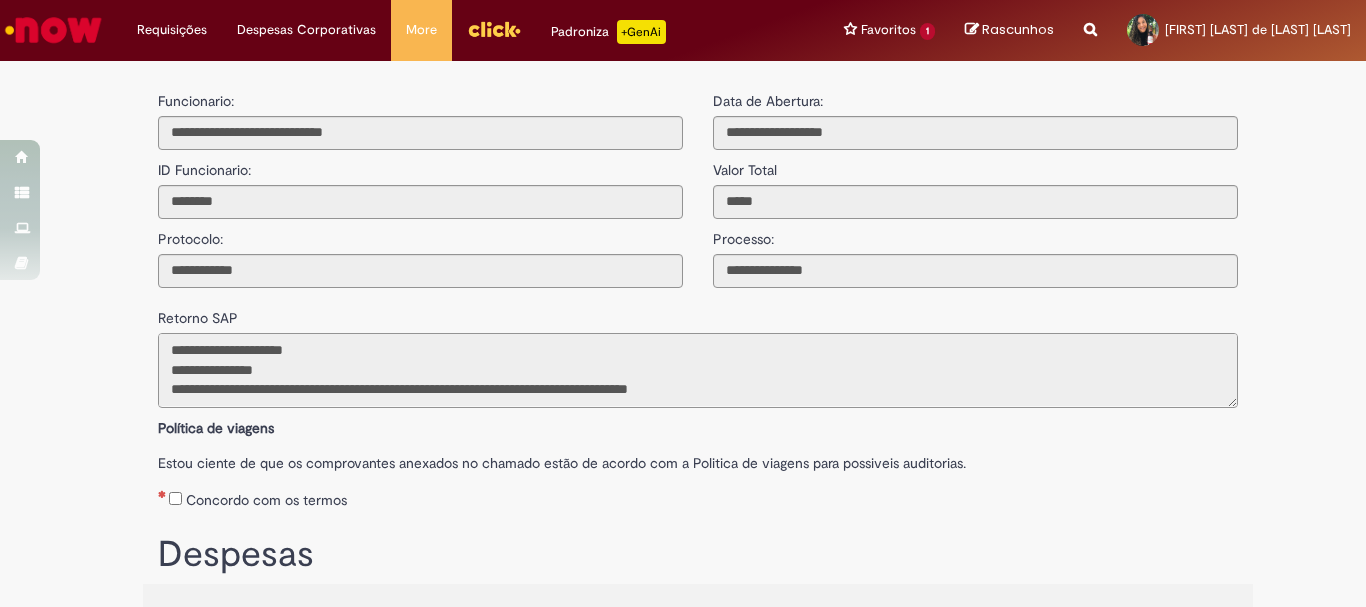 scroll, scrollTop: 40, scrollLeft: 0, axis: vertical 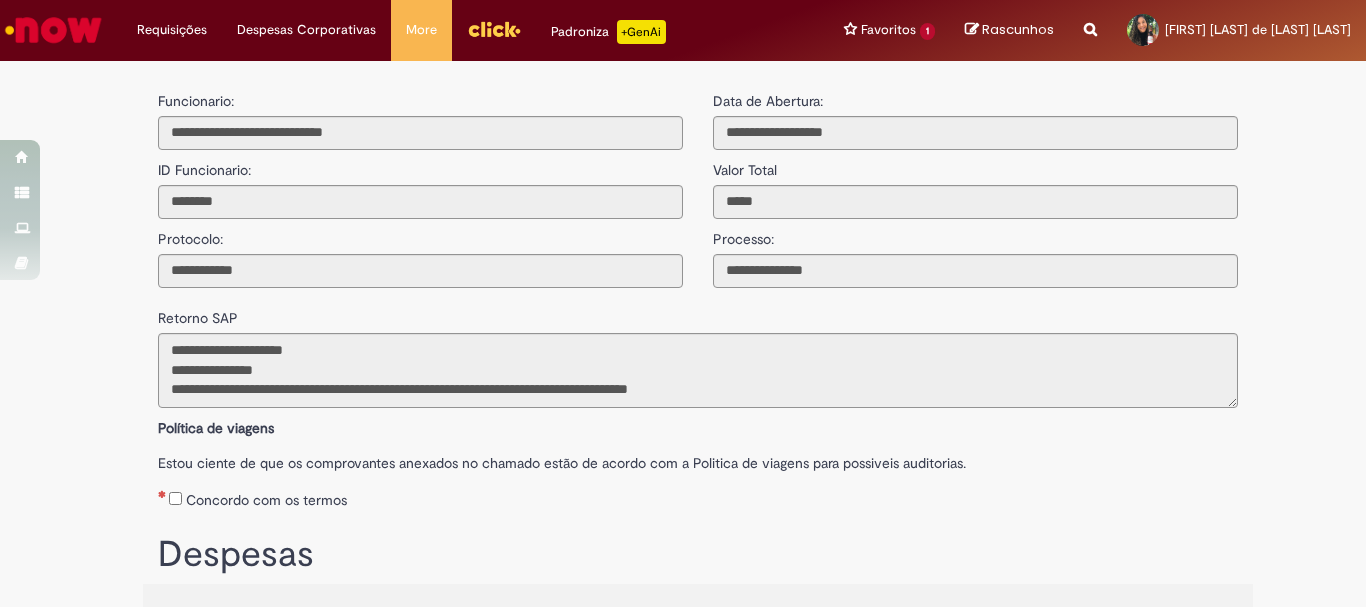 click on "Política de viagens" at bounding box center [698, 423] 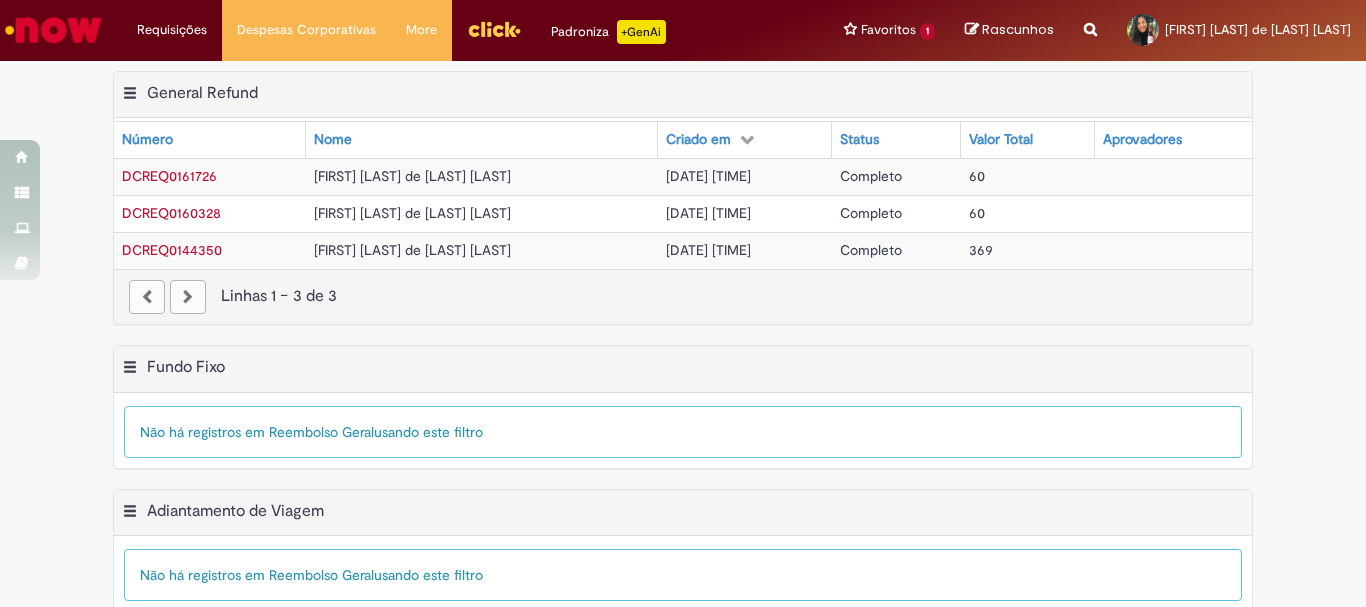 click on "DCREQ0160328" at bounding box center (171, 213) 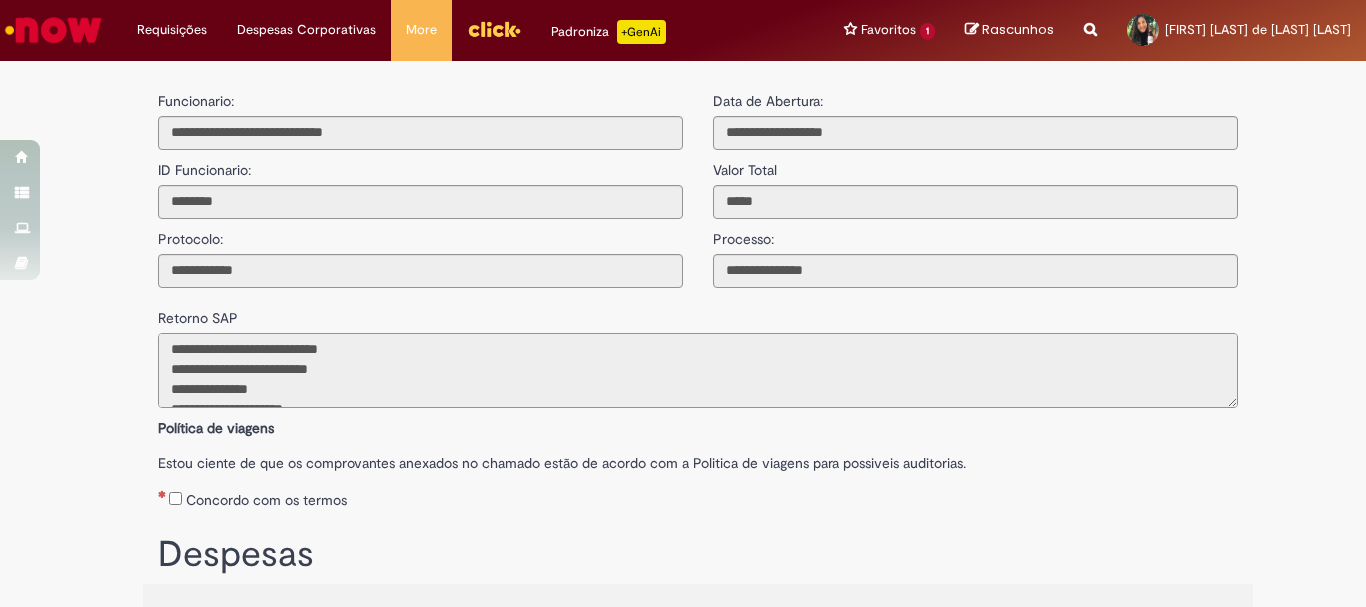 scroll, scrollTop: 40, scrollLeft: 0, axis: vertical 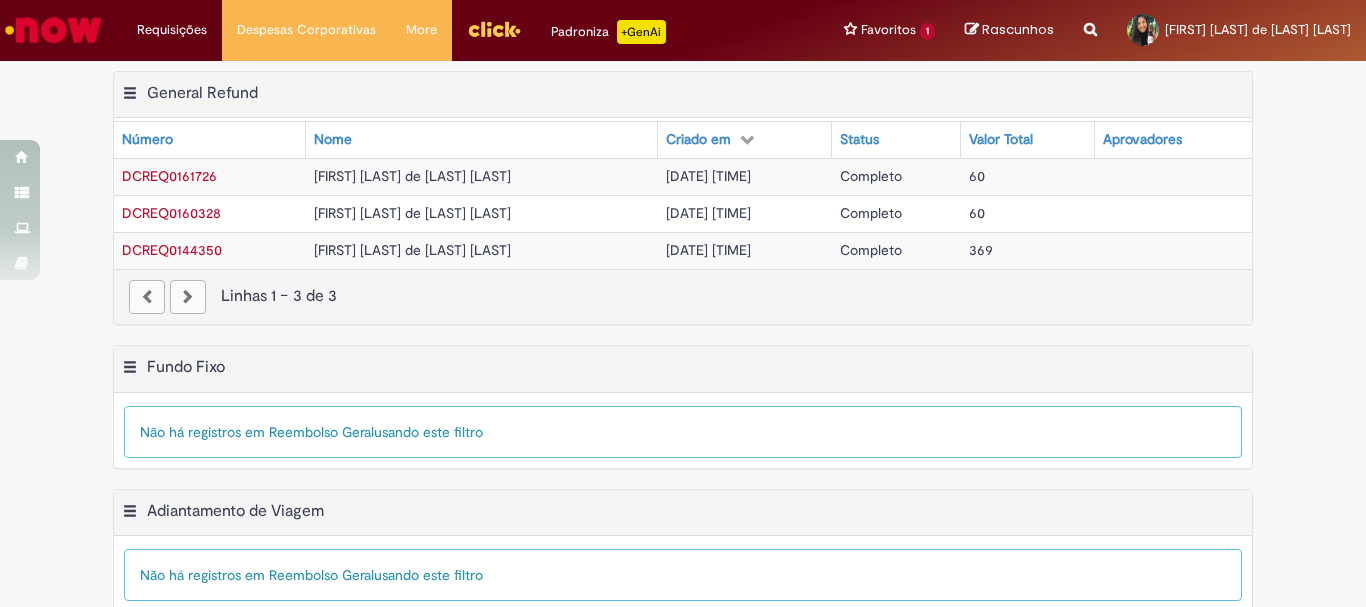 click on "DCREQ0161726" at bounding box center (169, 176) 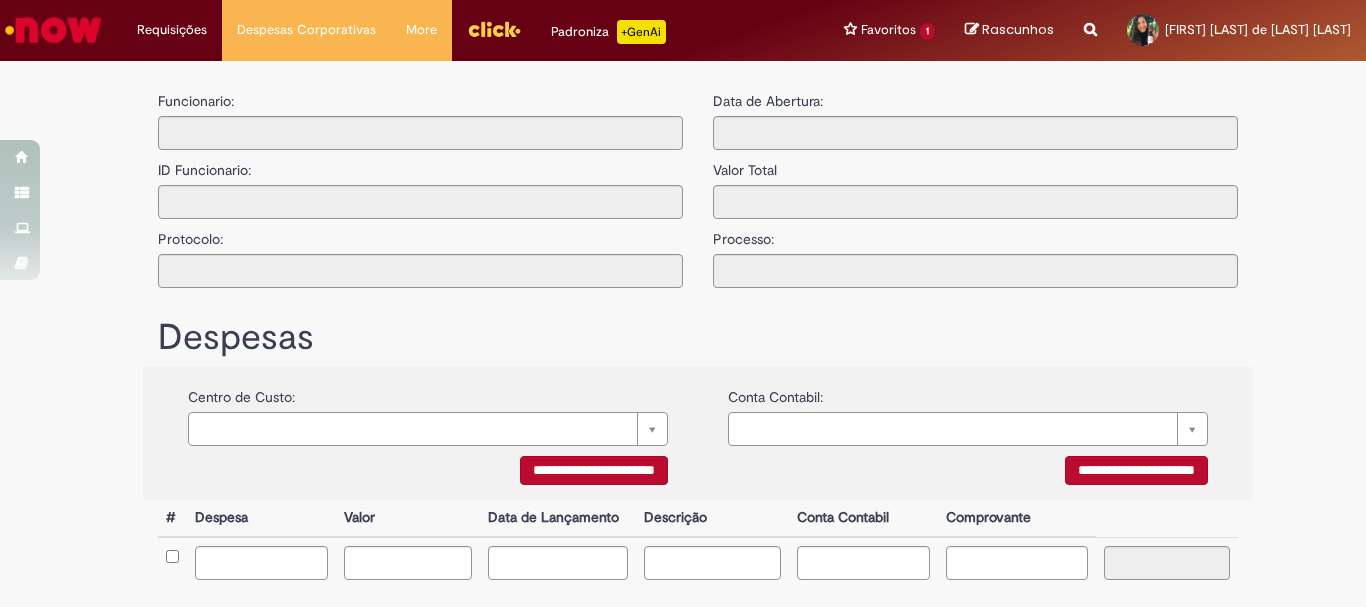 type on "**********" 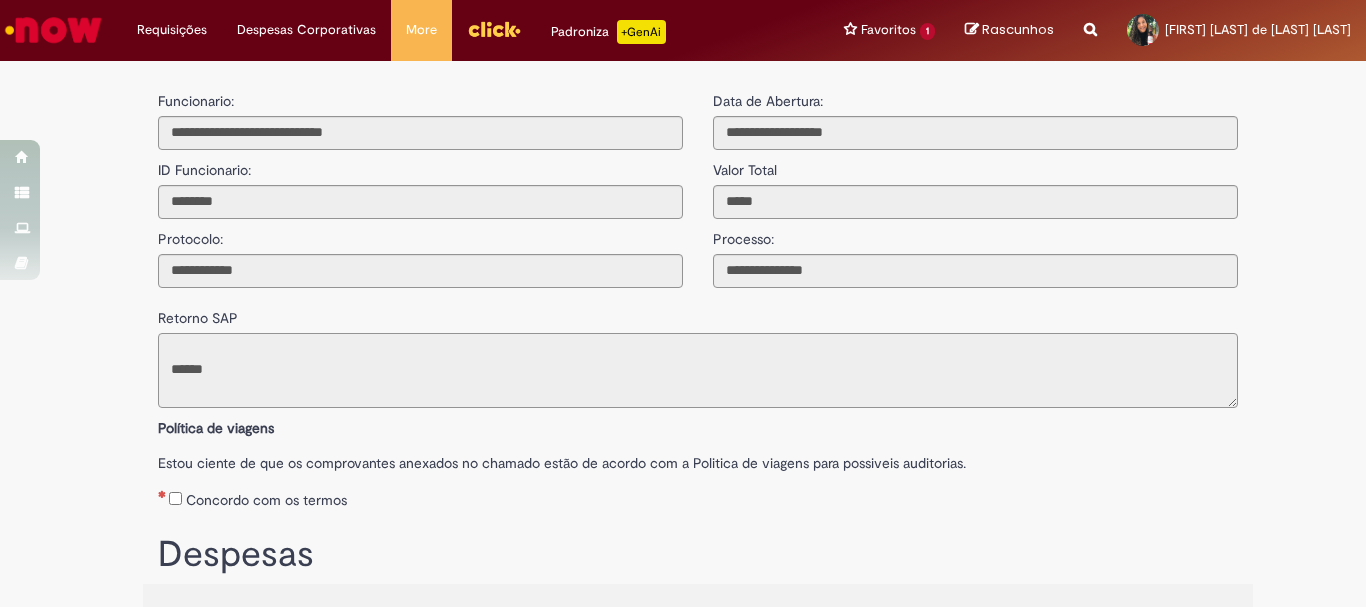 scroll, scrollTop: 80, scrollLeft: 0, axis: vertical 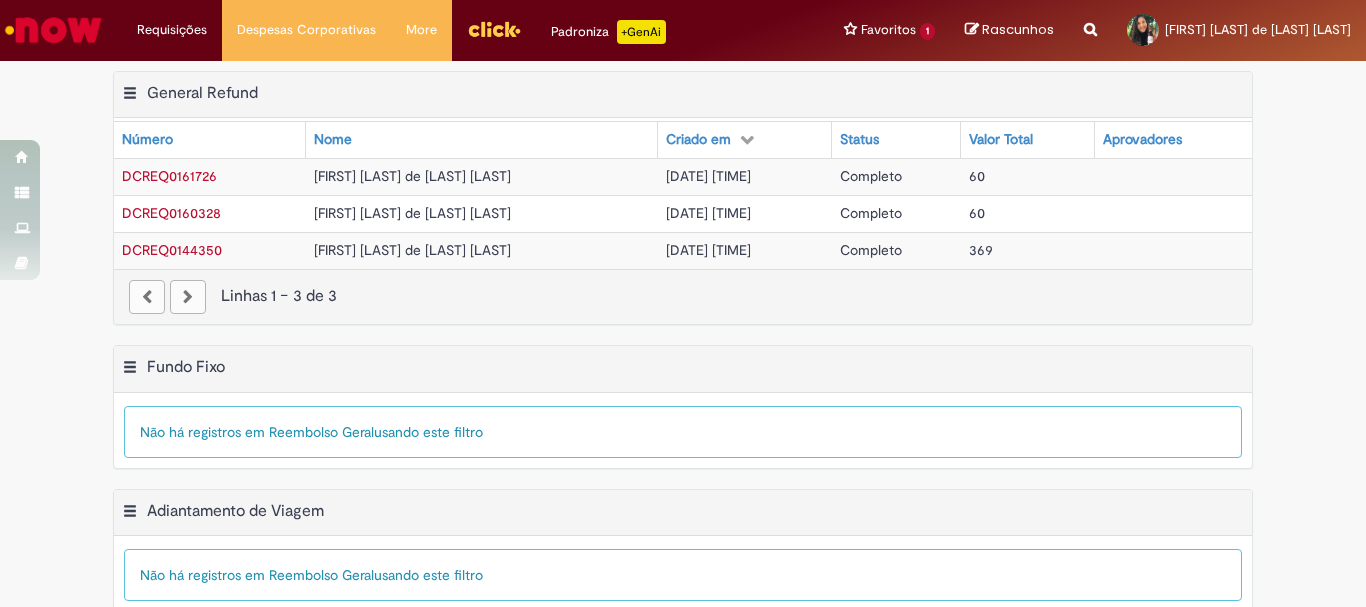 click on "Linhas 1 − 3 de 3" at bounding box center [683, 296] 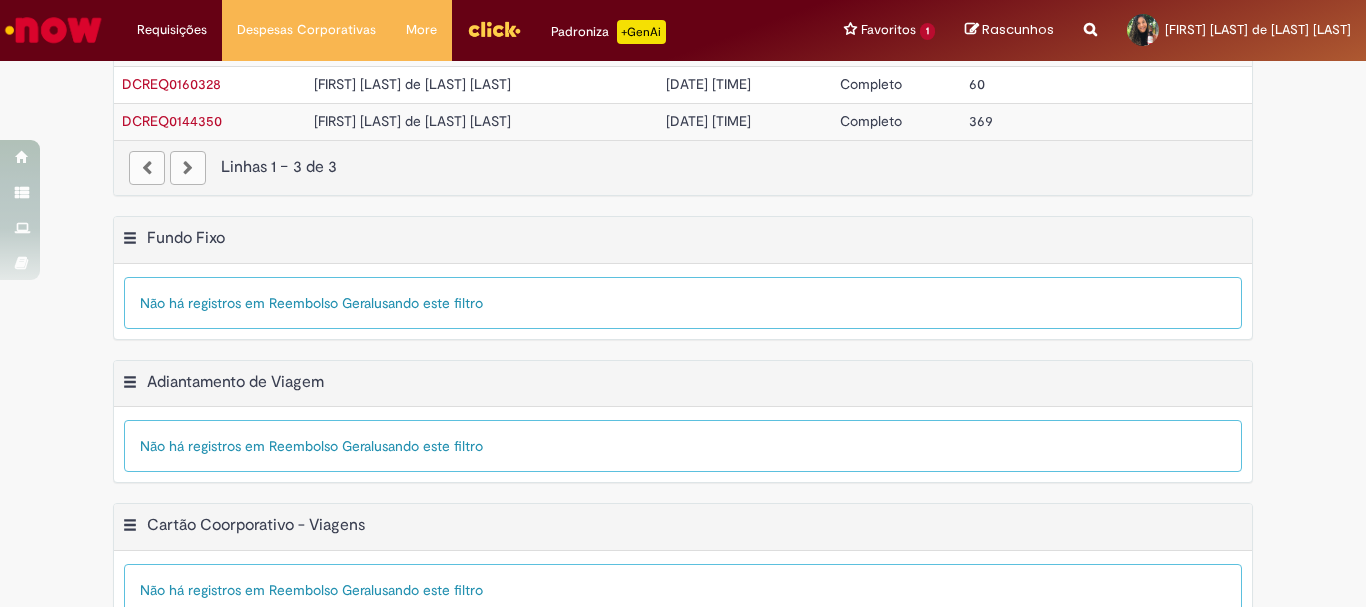 scroll, scrollTop: 0, scrollLeft: 0, axis: both 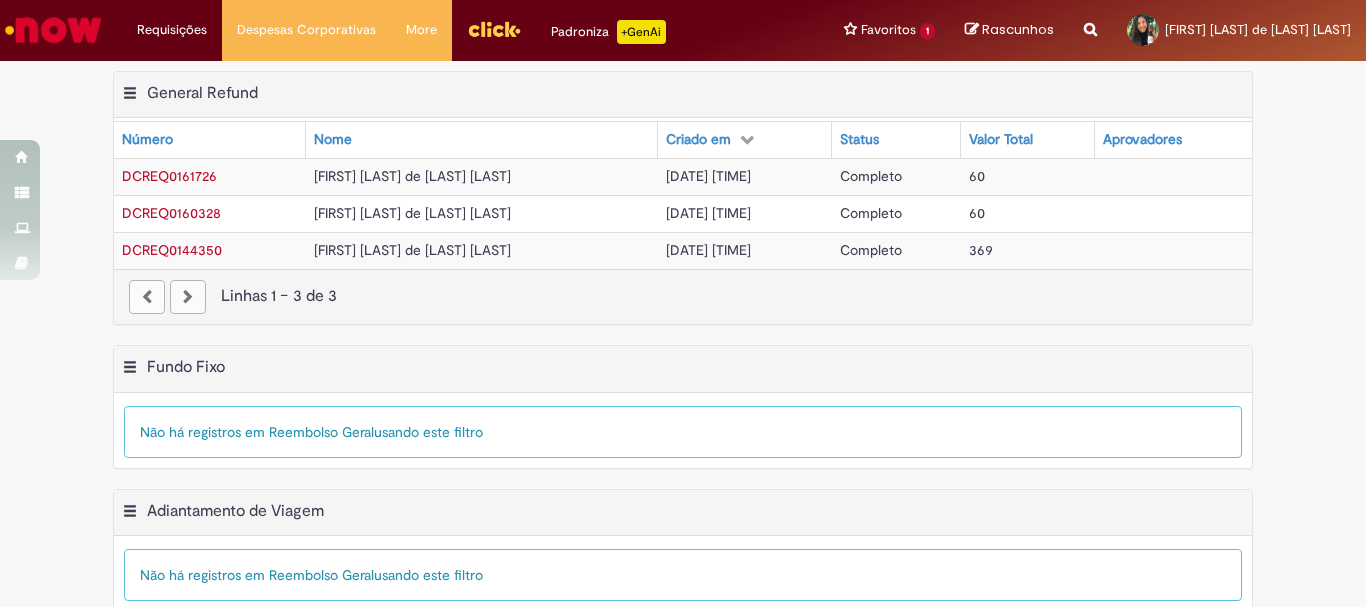 click on "DCREQ0161726" at bounding box center [169, 176] 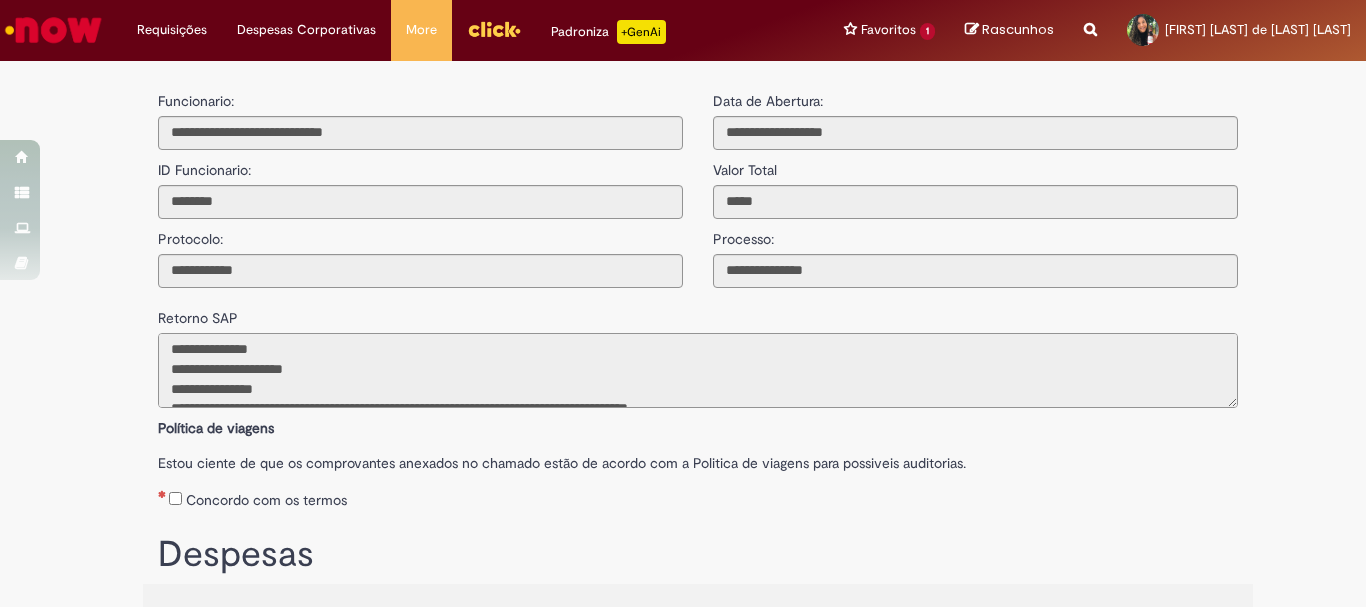 scroll, scrollTop: 80, scrollLeft: 0, axis: vertical 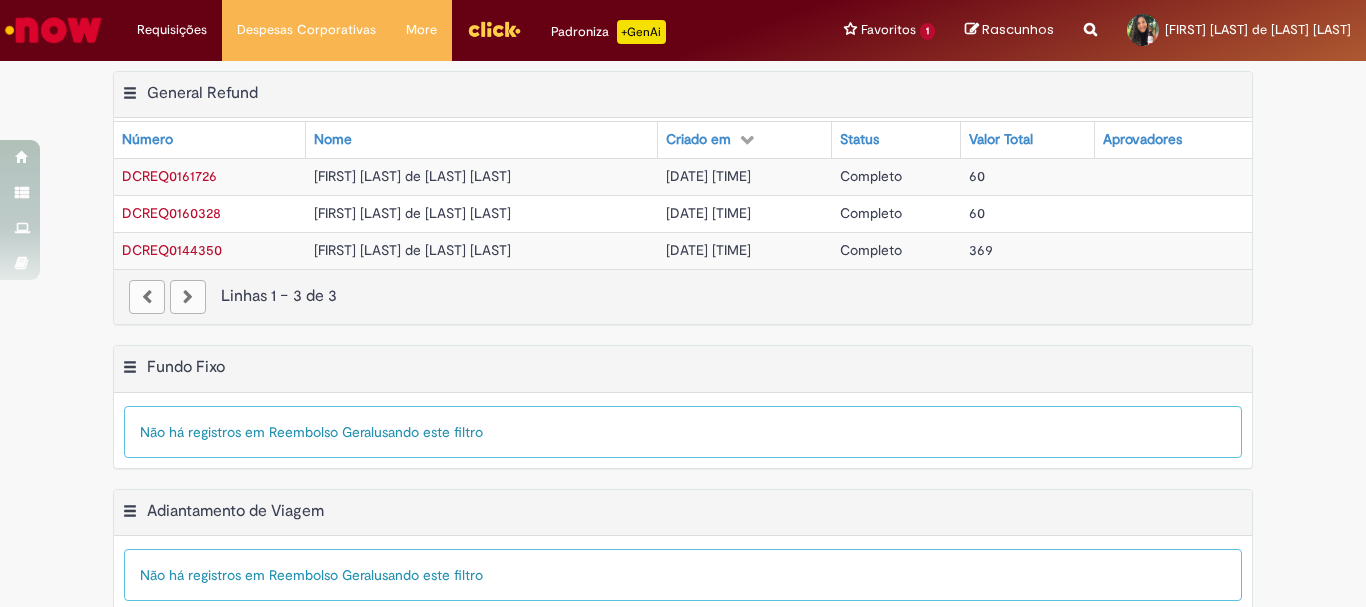 click on "DCREQ0160328" at bounding box center (171, 213) 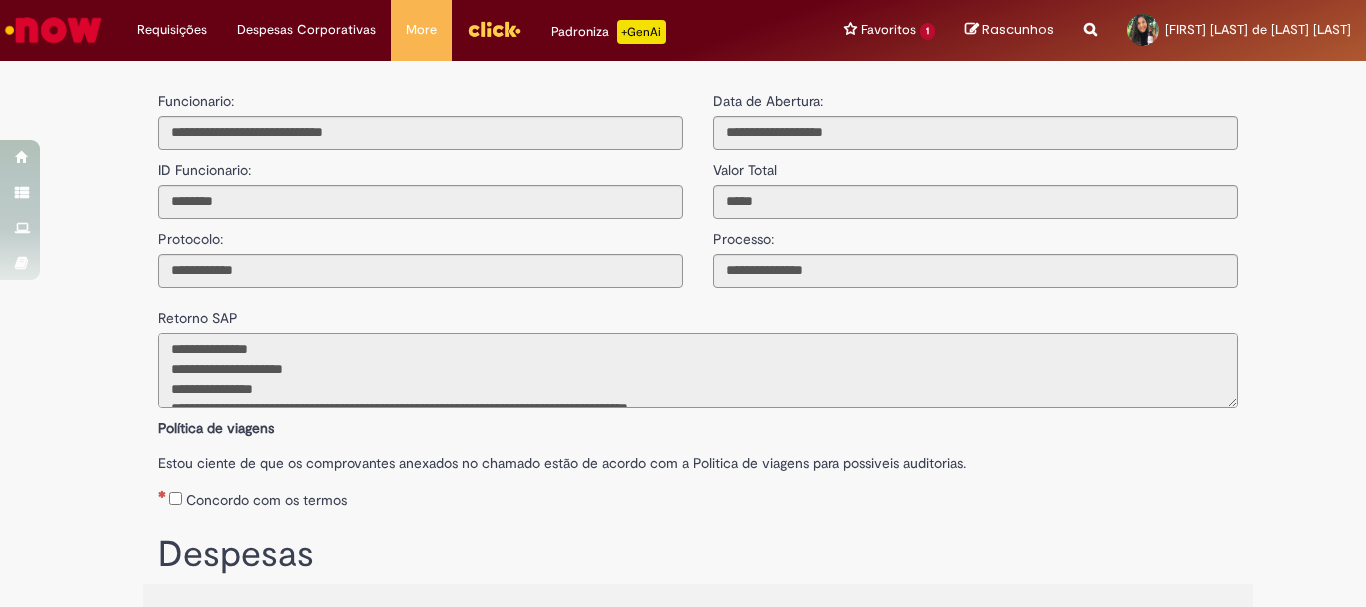 scroll, scrollTop: 80, scrollLeft: 0, axis: vertical 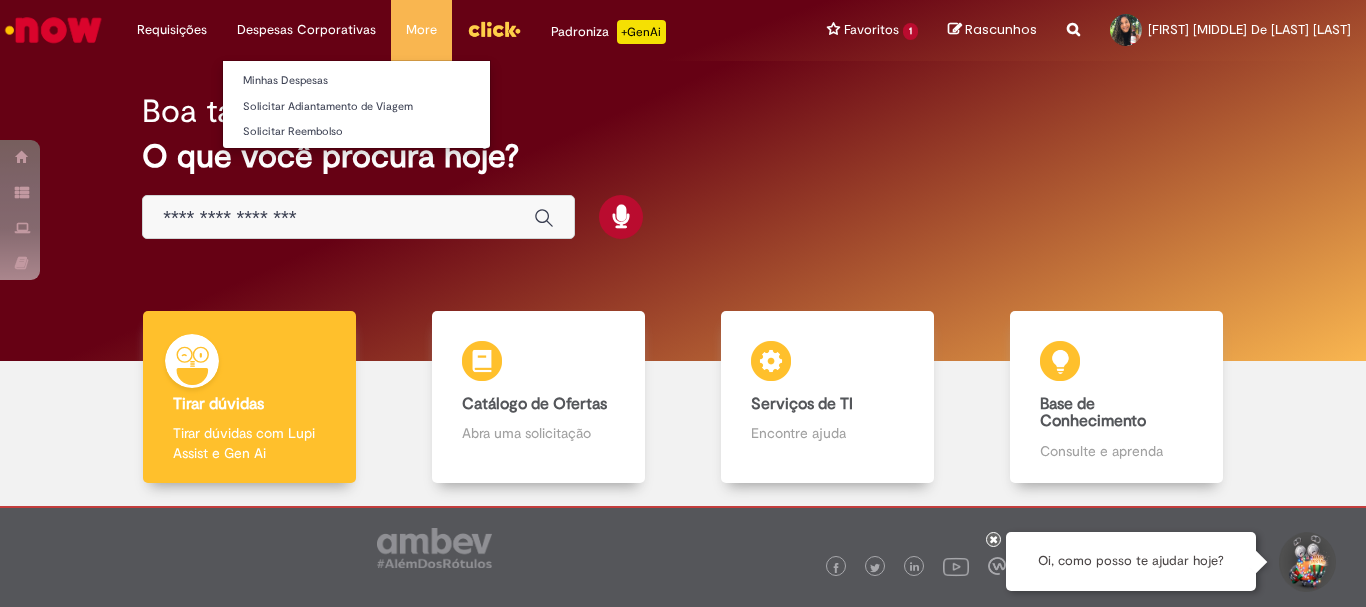 click on "Despesas Corporativas
Minhas Despesas
Solicitar Adiantamento de Viagem
Solicitar Reembolso" at bounding box center [172, 30] 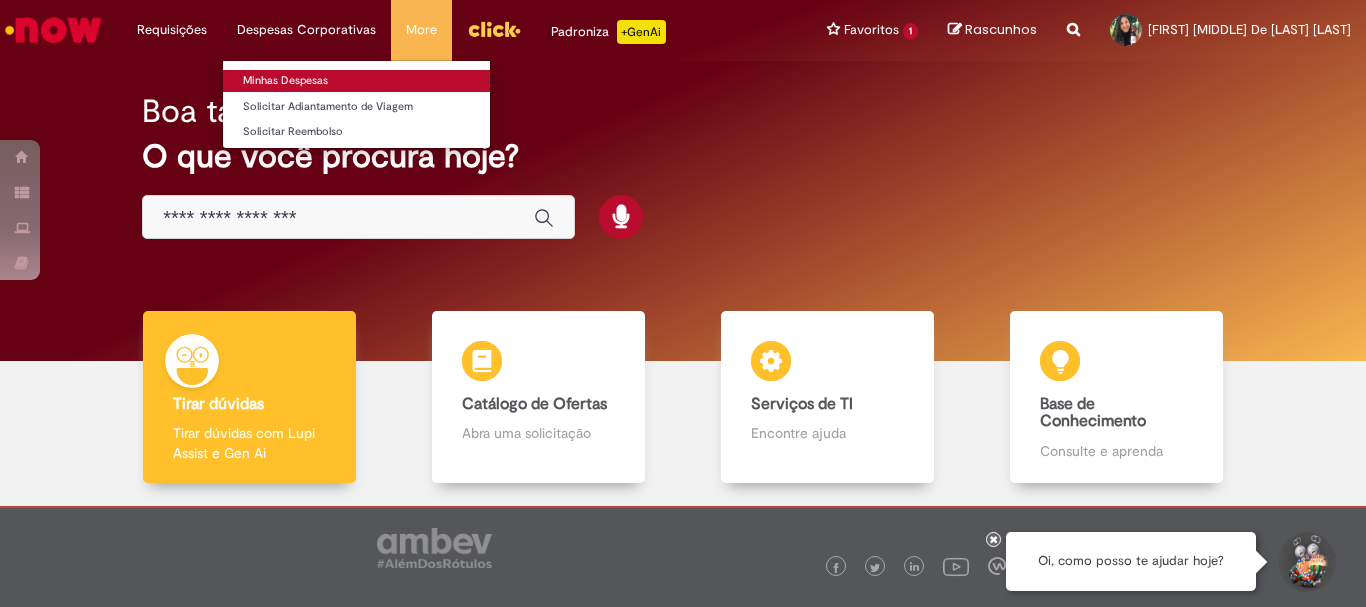 click on "Minhas Despesas" at bounding box center (356, 81) 